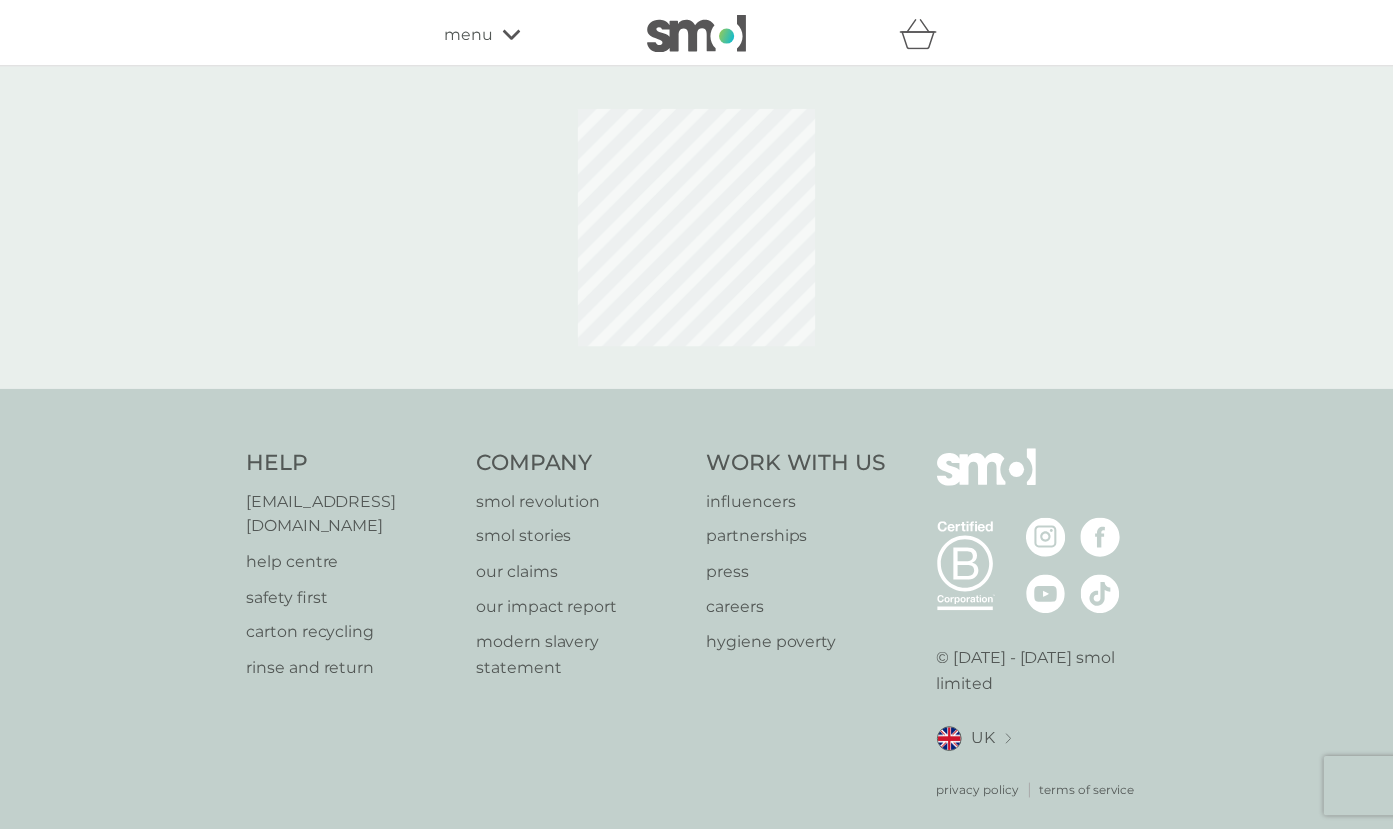 scroll, scrollTop: 0, scrollLeft: 0, axis: both 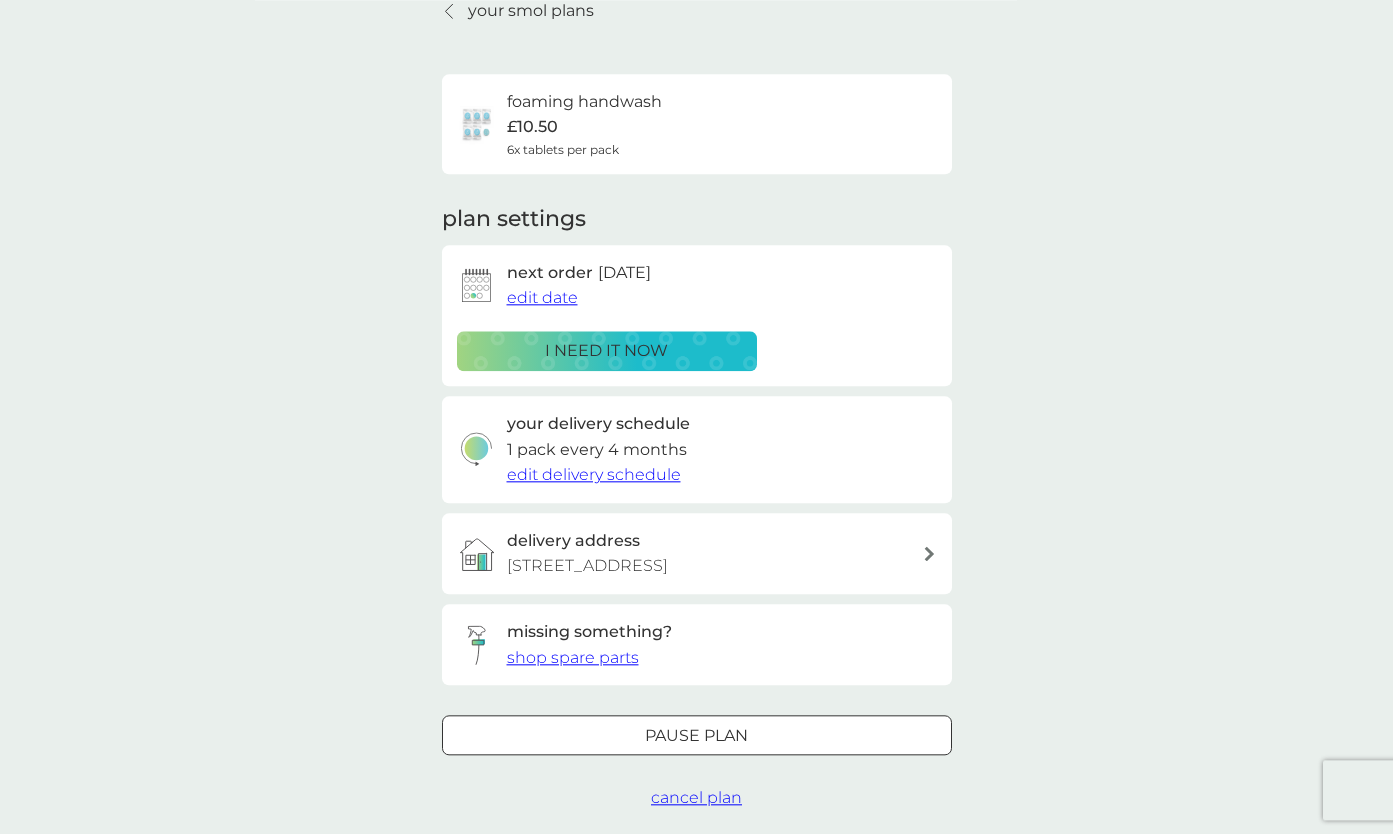 click on "Pause plan" at bounding box center (697, 736) 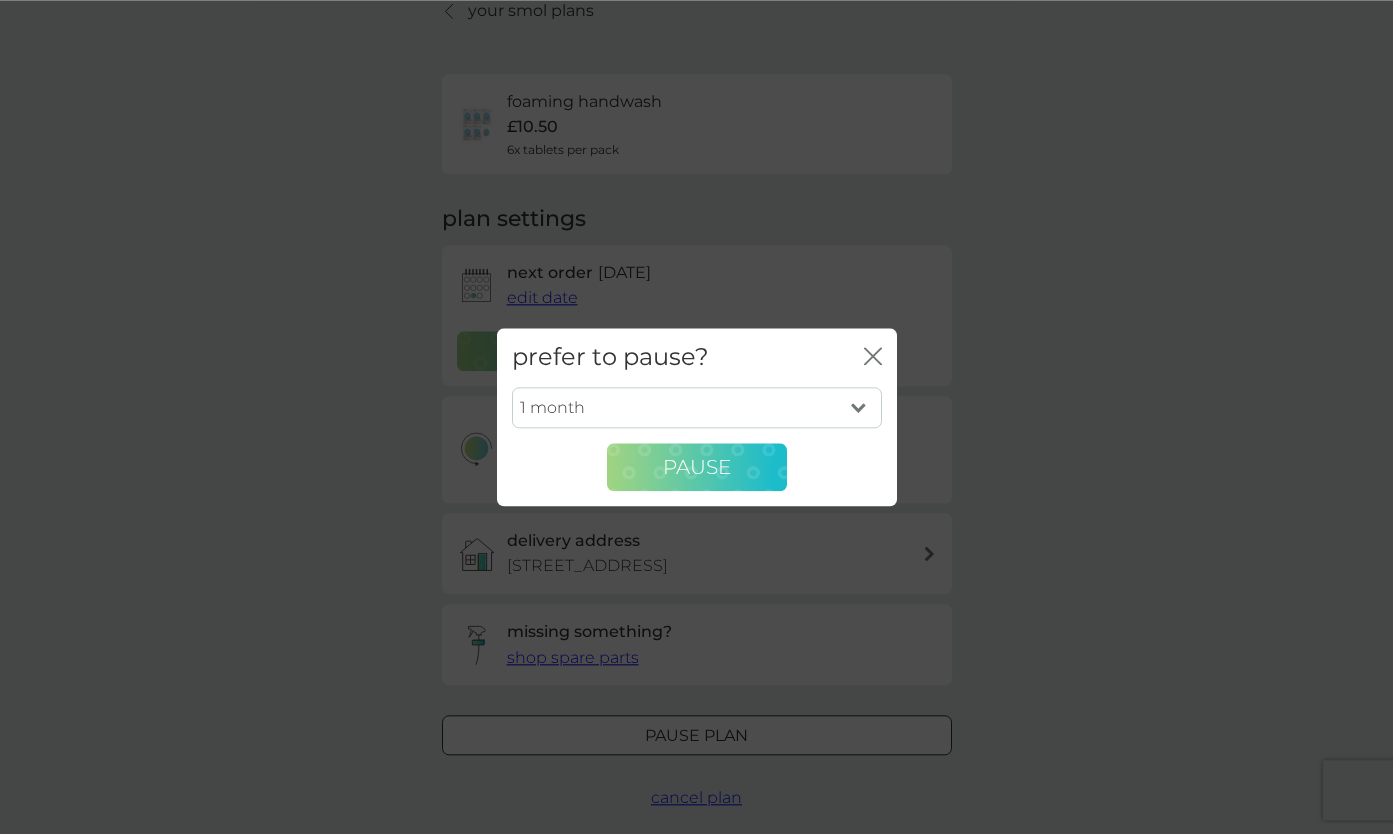 click on "Pause" at bounding box center [697, 467] 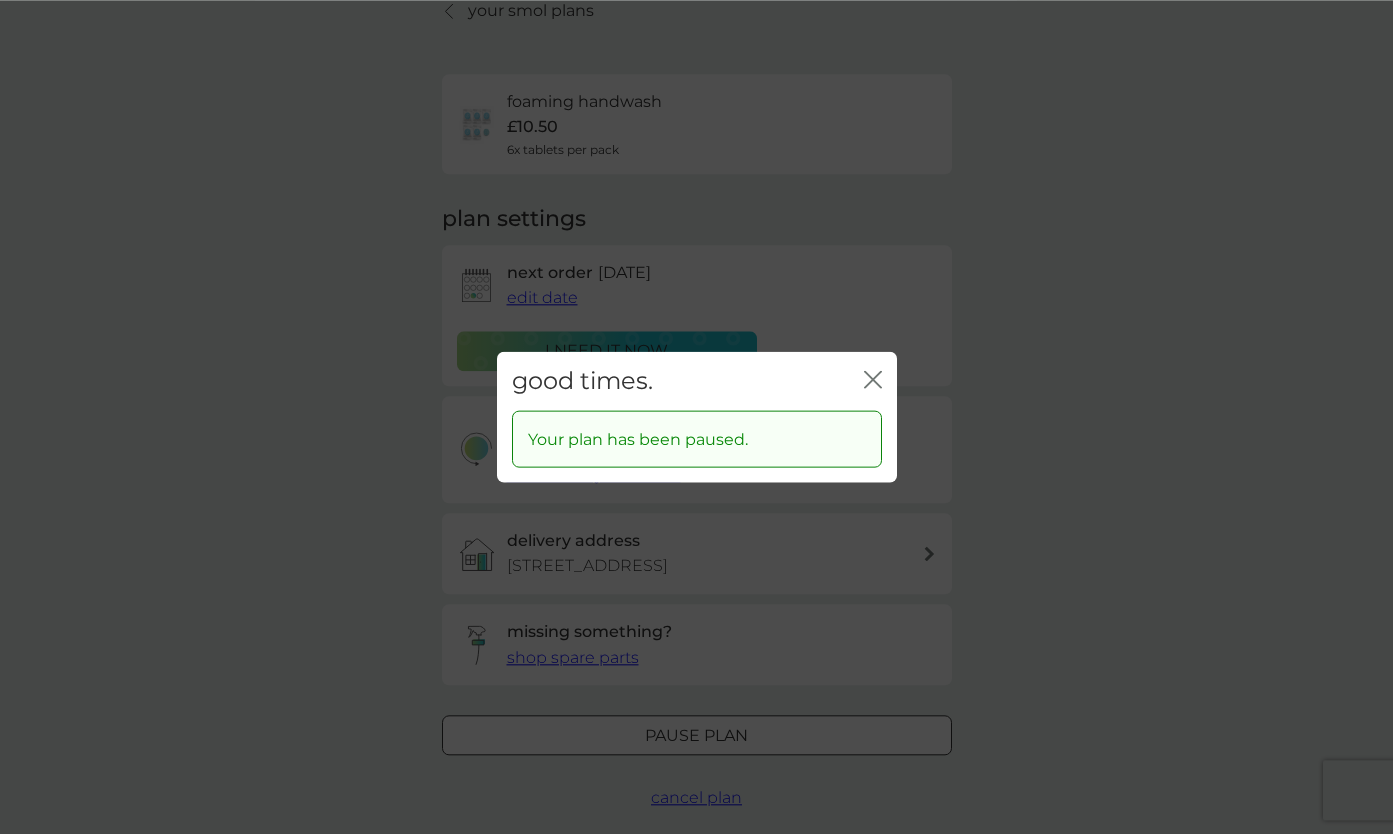 click on "close" 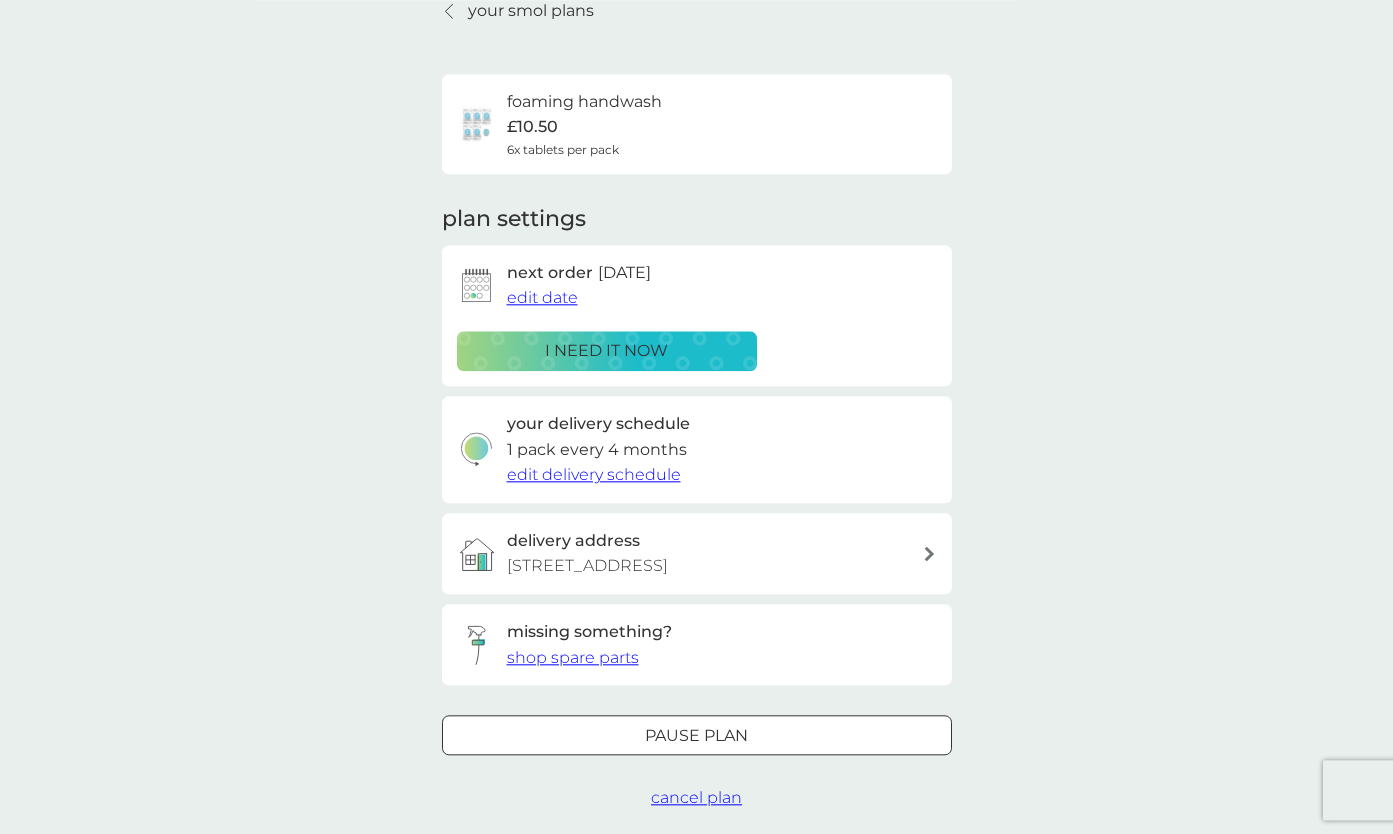 click on "your smol plans" at bounding box center (531, 11) 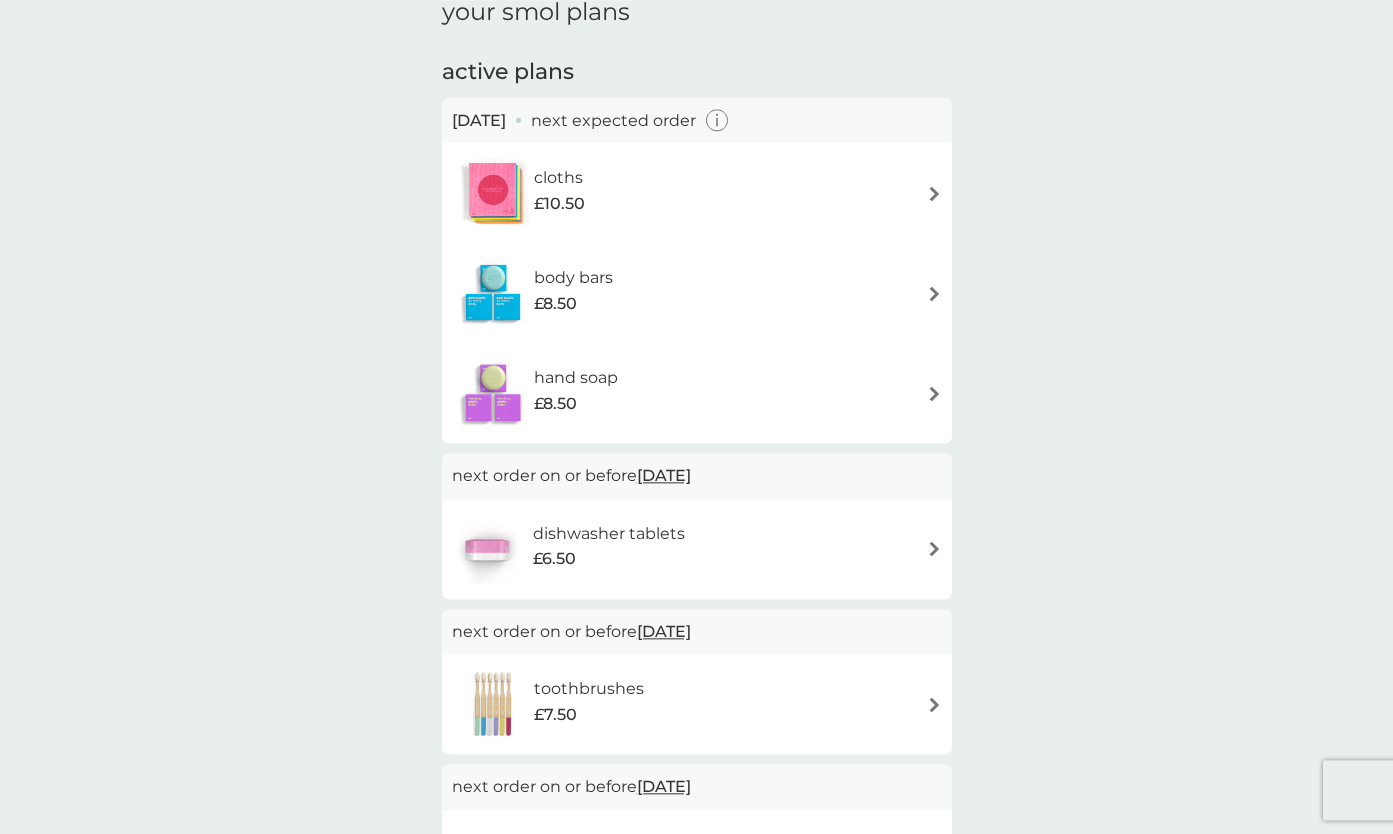 scroll, scrollTop: 0, scrollLeft: 0, axis: both 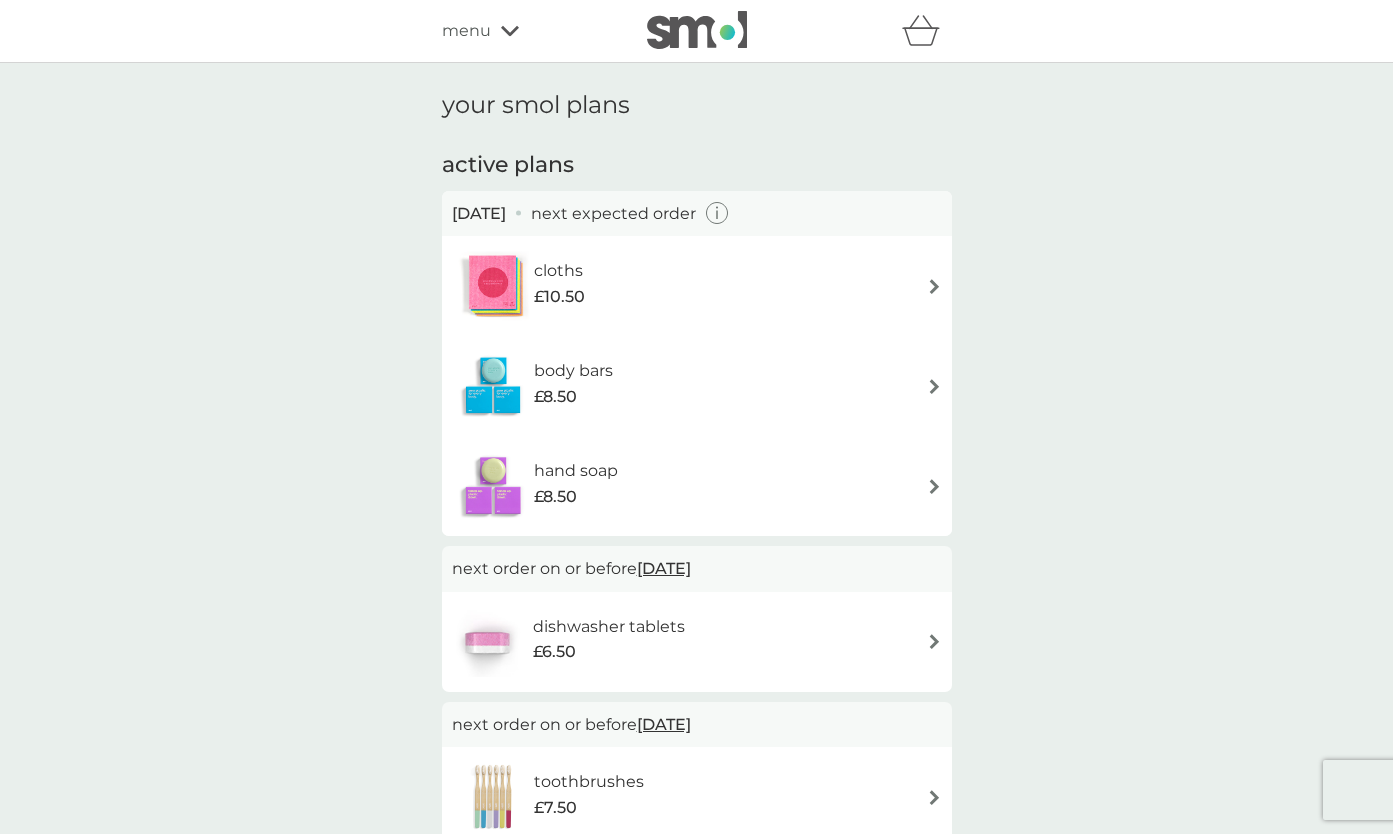 click at bounding box center (934, 386) 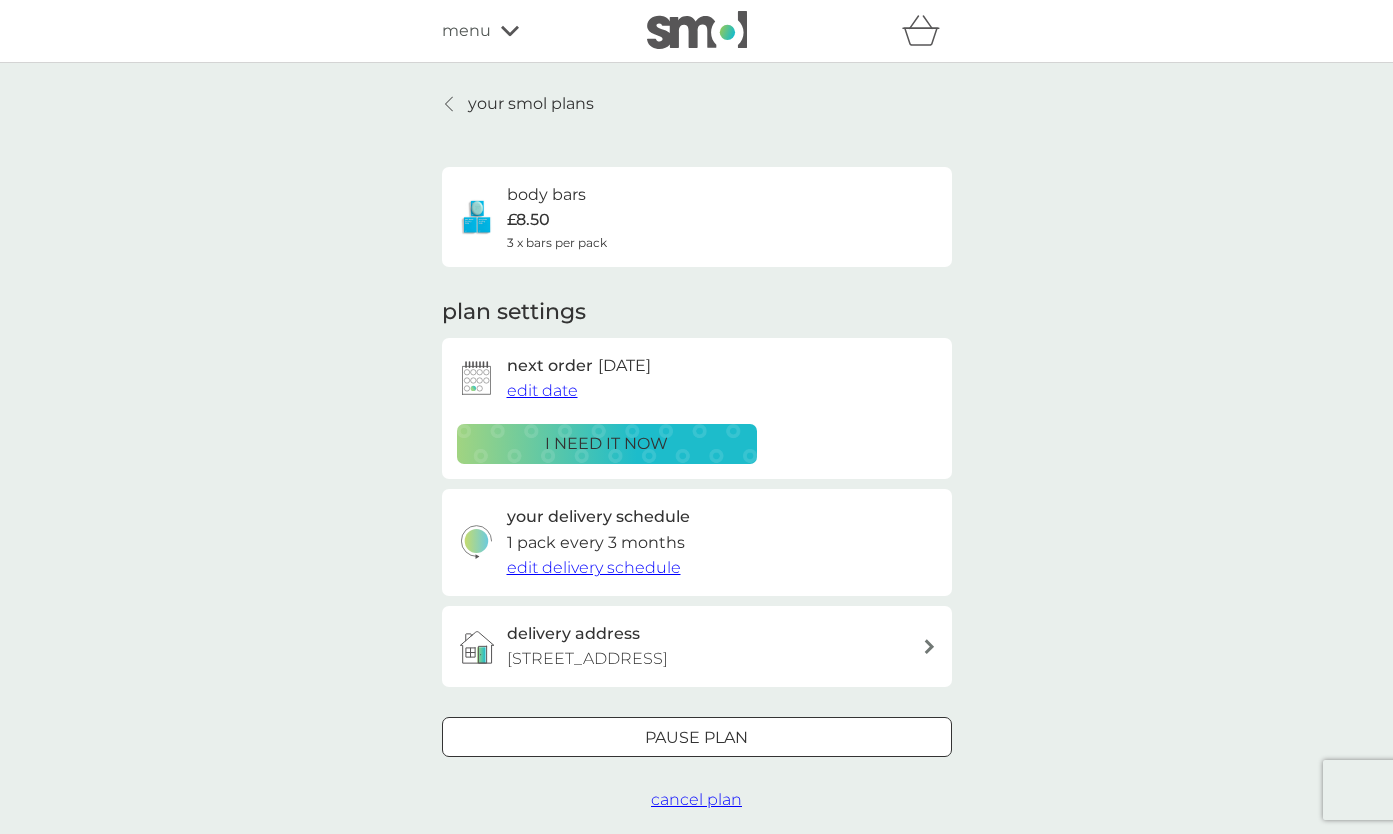 click on "Pause plan" at bounding box center [696, 738] 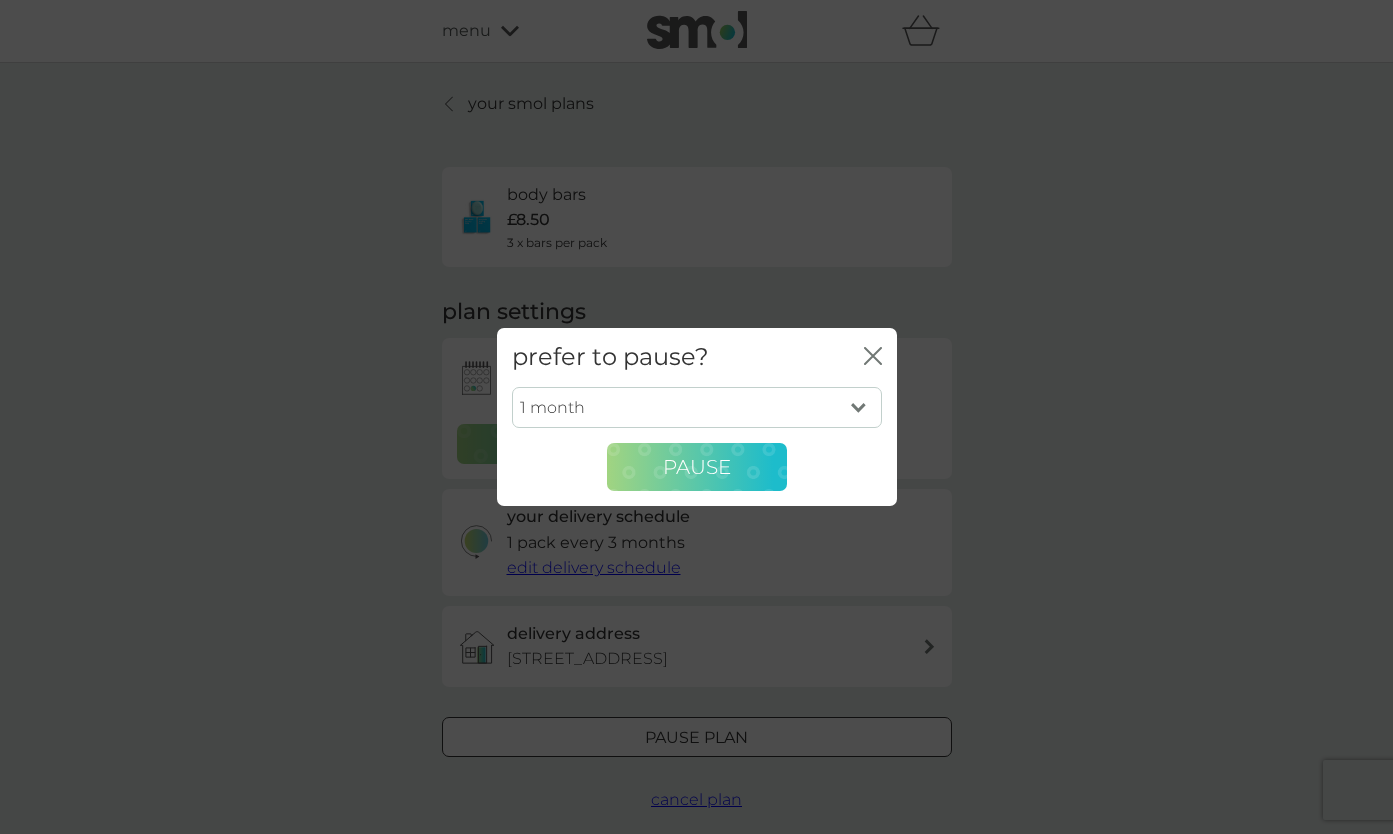 click on "Pause" at bounding box center [697, 467] 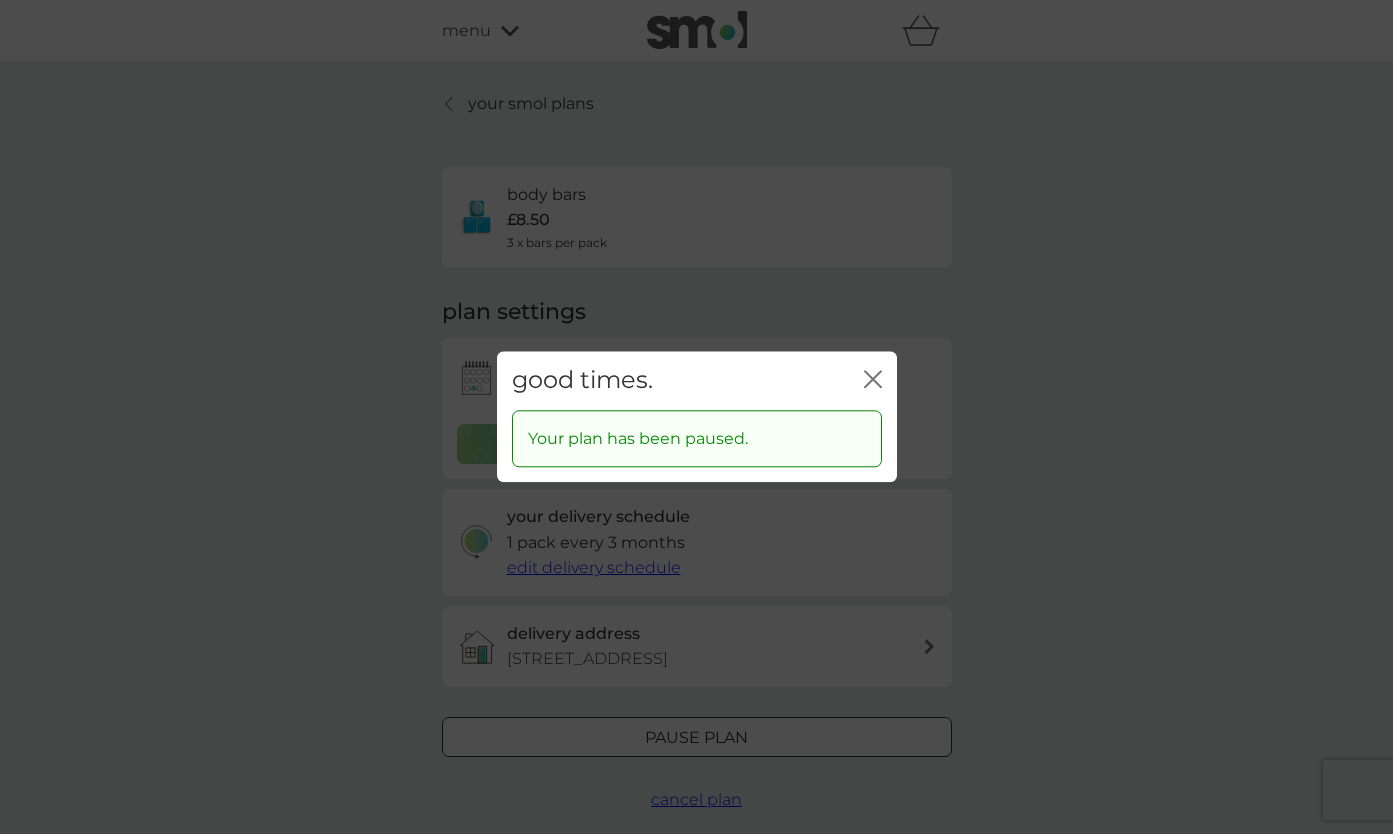 click on "close" 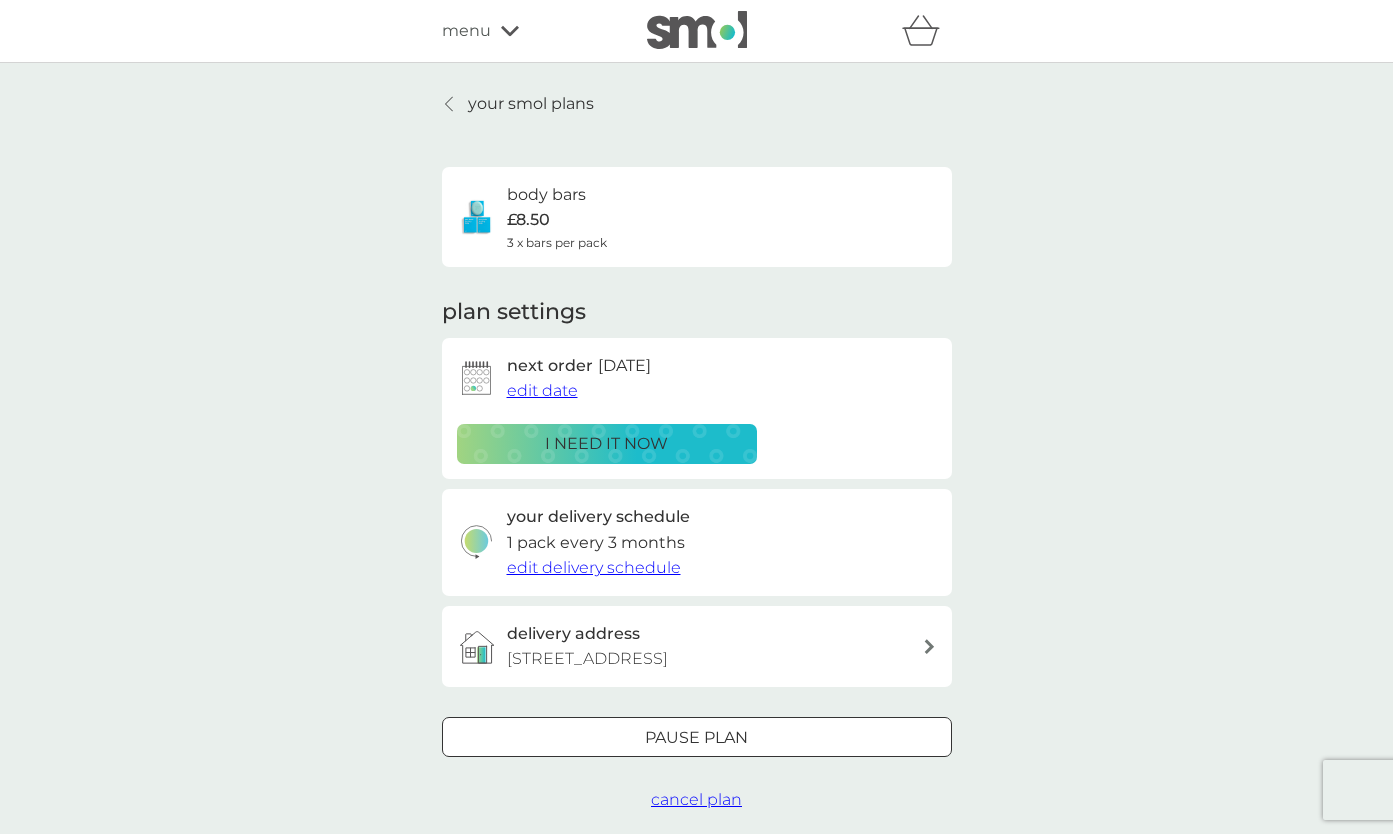 click on "your smol plans" at bounding box center [531, 104] 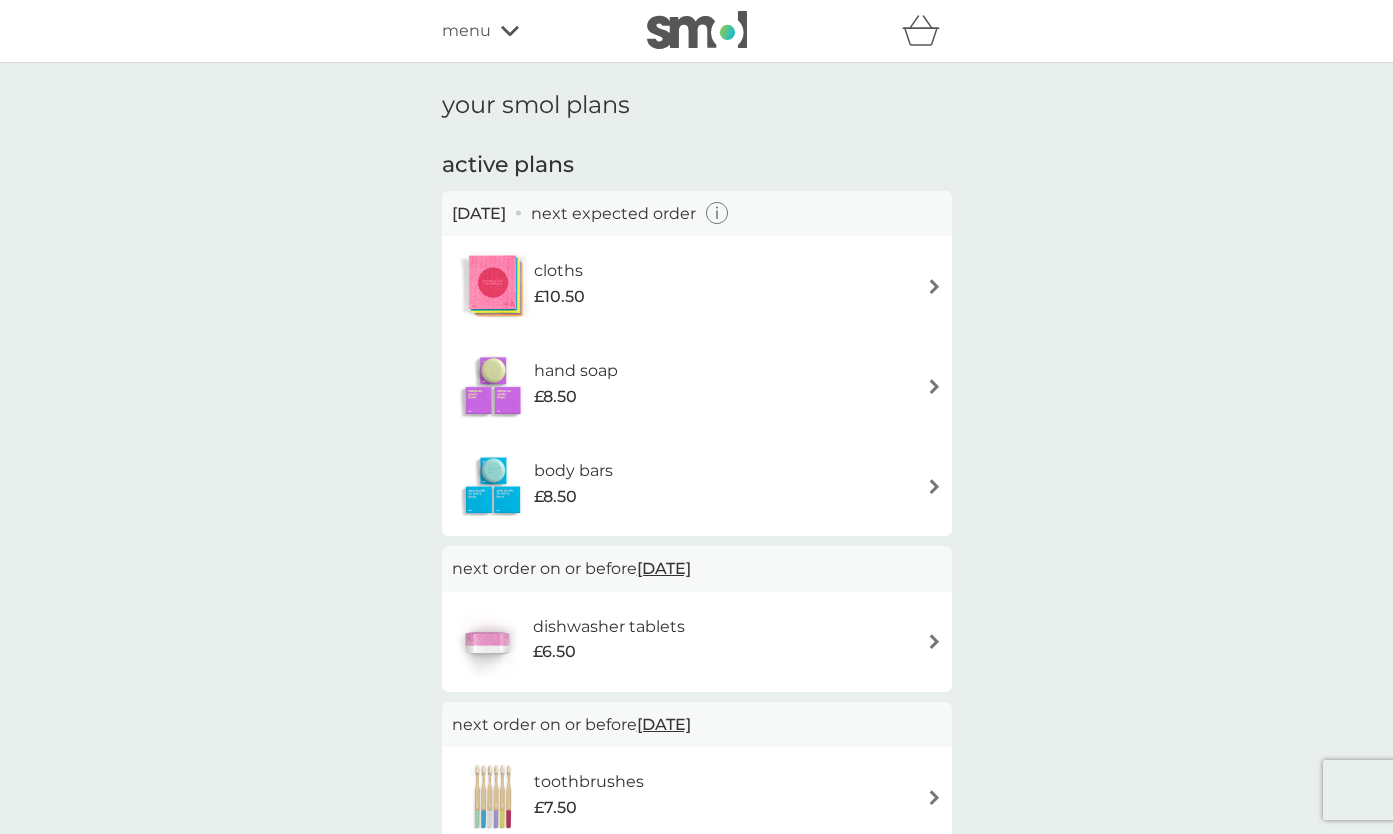 click at bounding box center (934, 386) 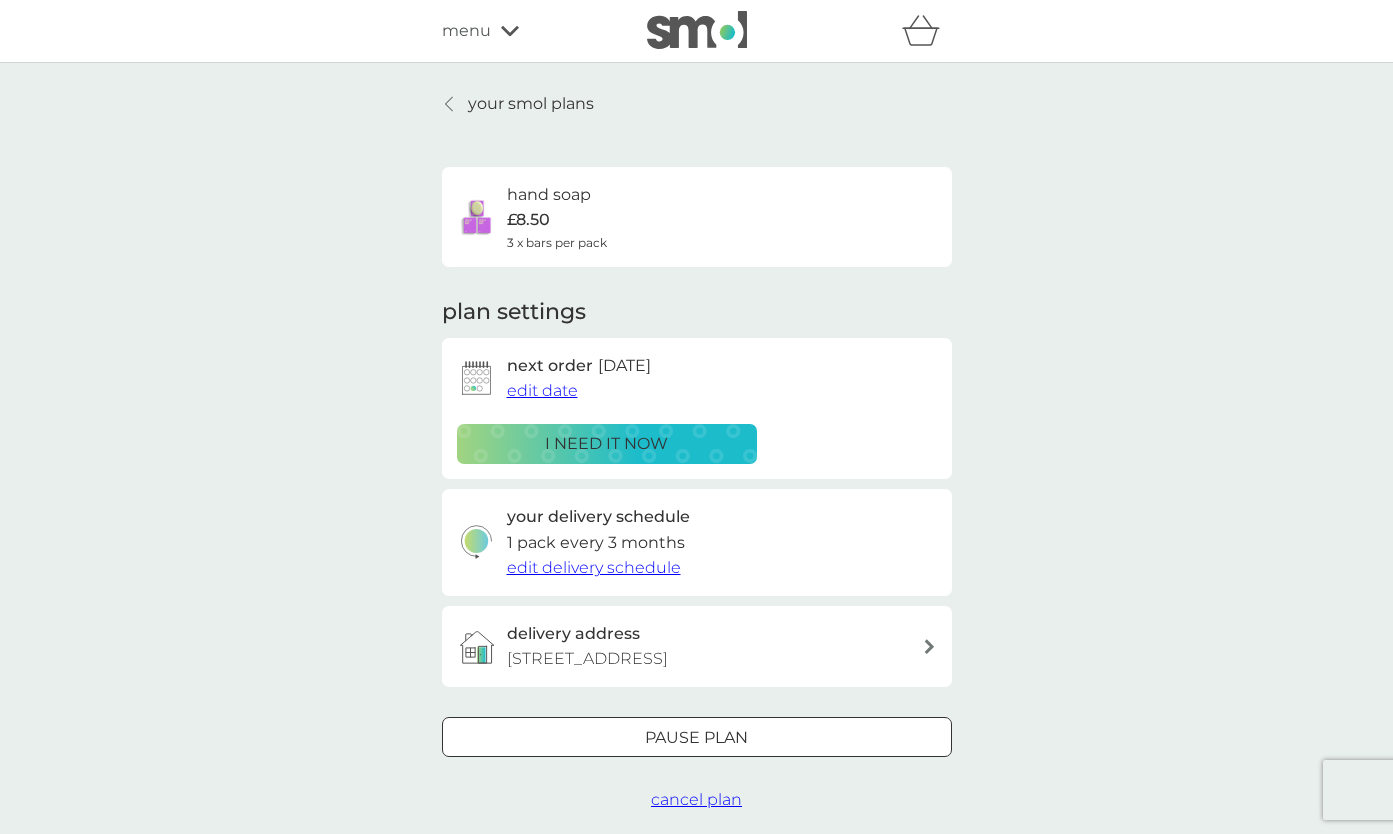 click on "Pause plan" at bounding box center (696, 738) 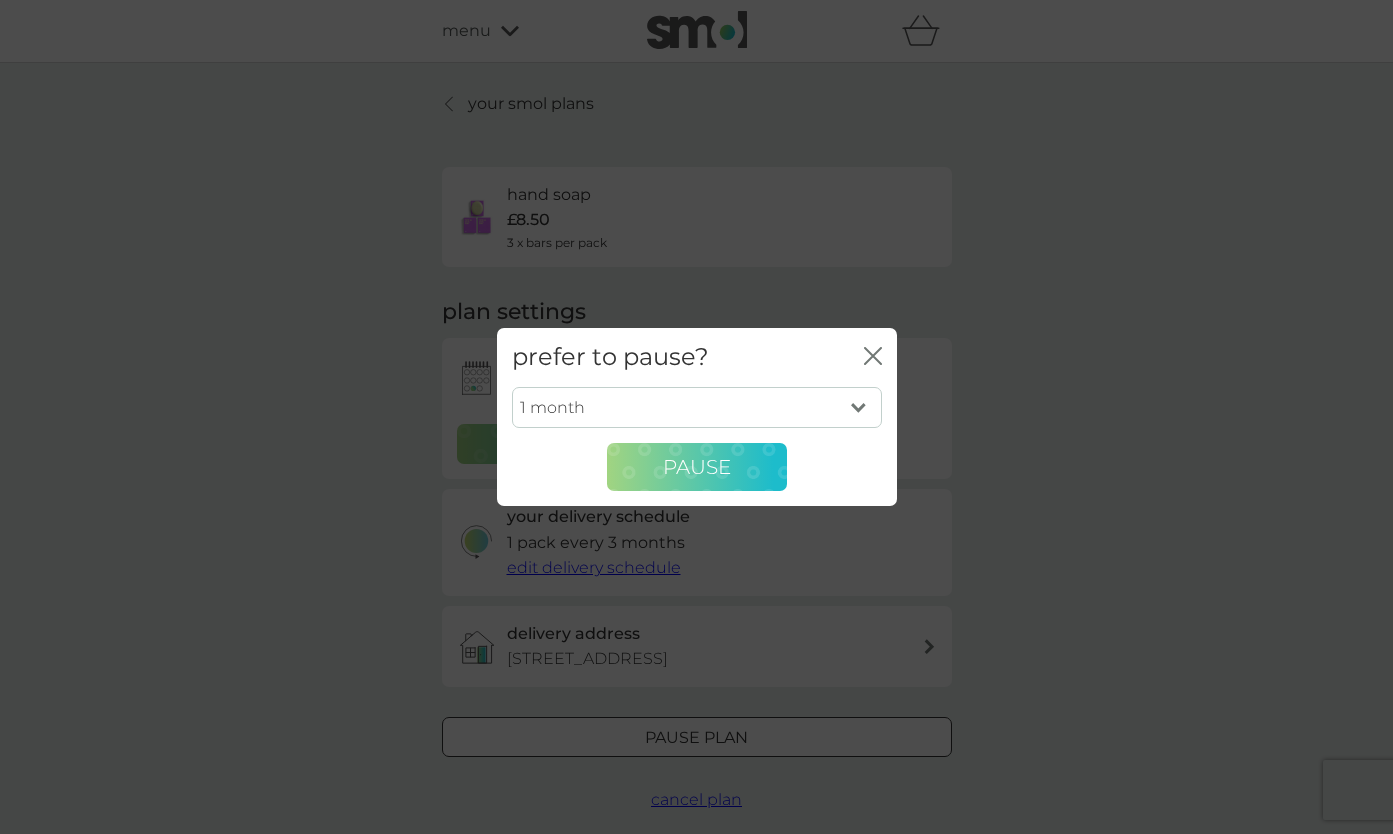 click on "Pause" at bounding box center [697, 467] 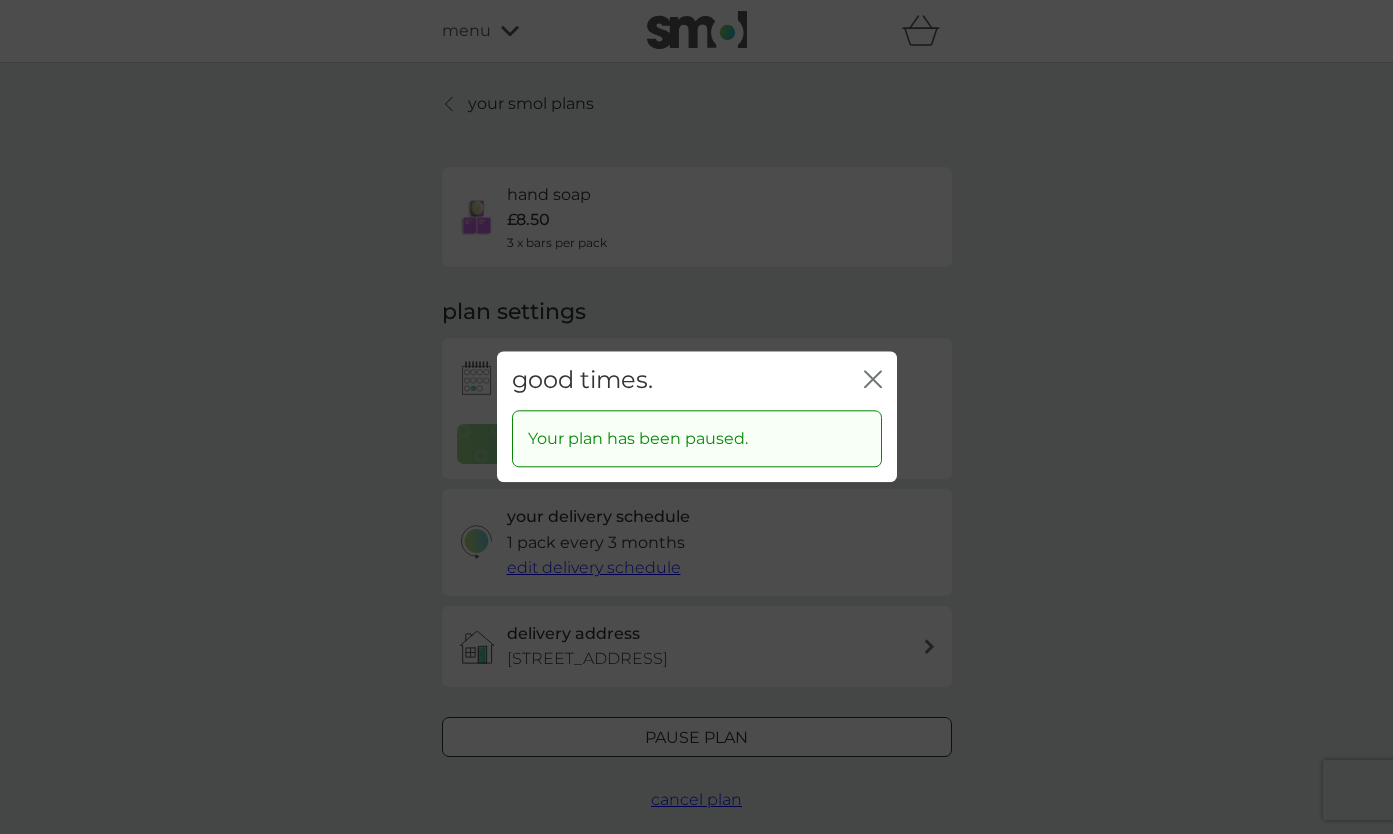 click 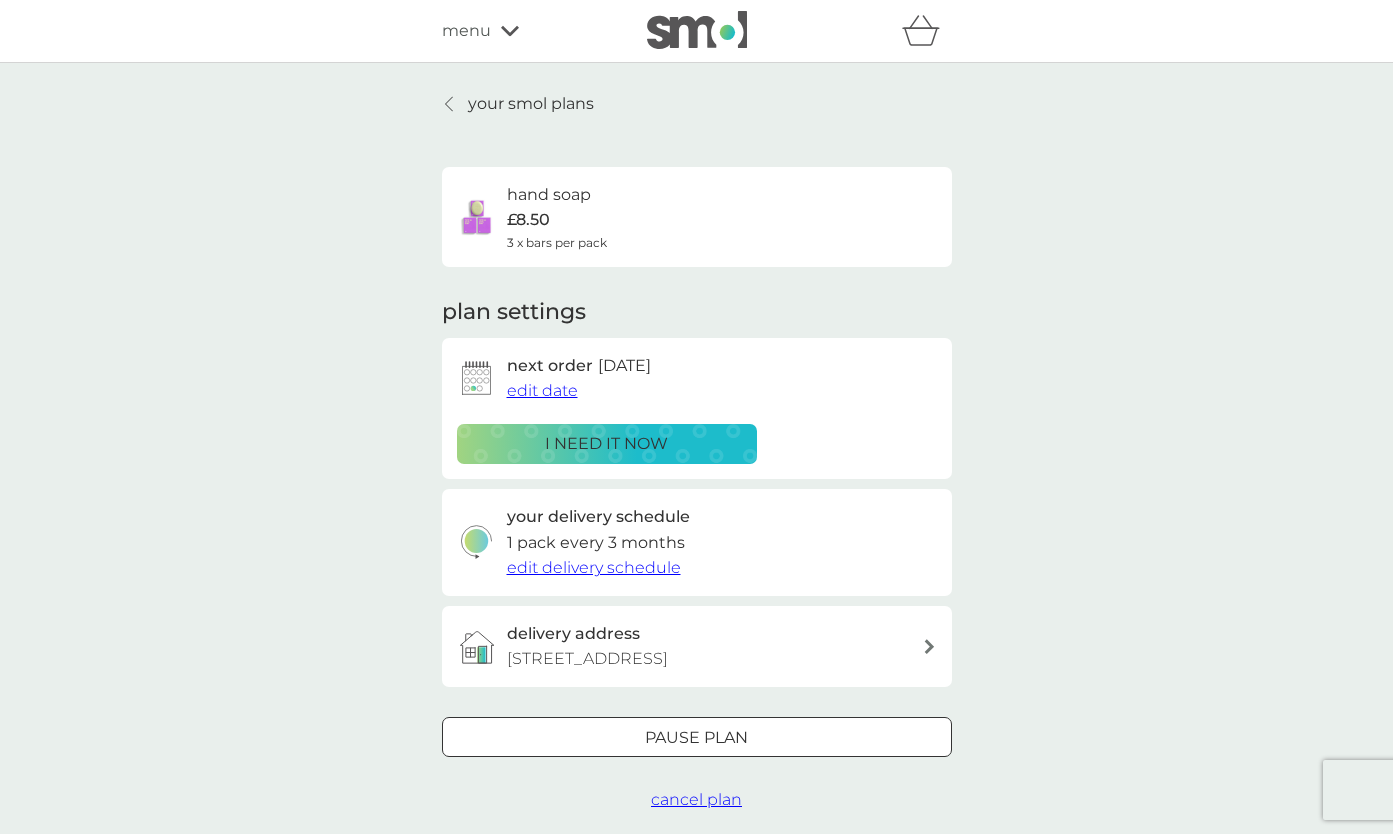 click on "your smol plans" at bounding box center [531, 104] 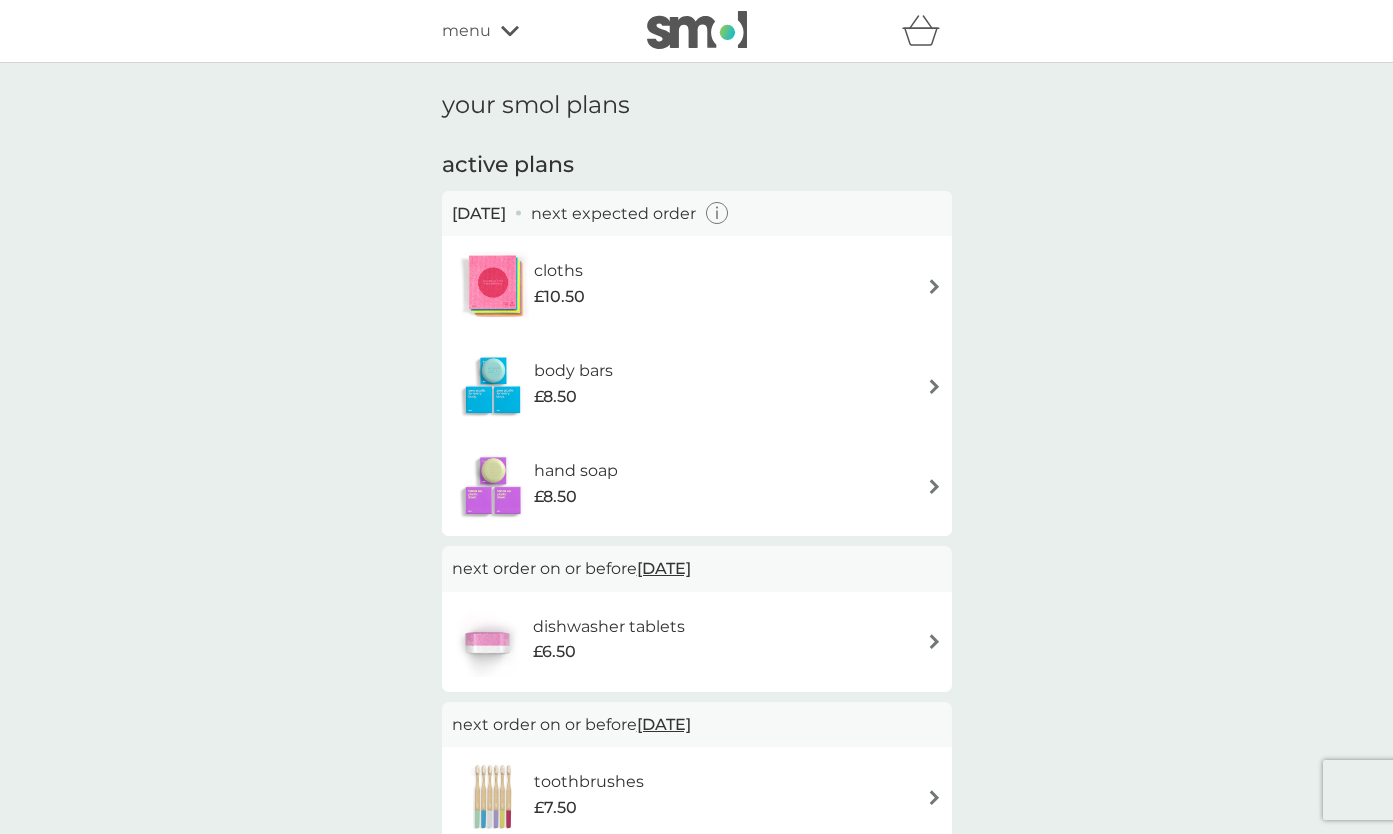 click at bounding box center (934, 641) 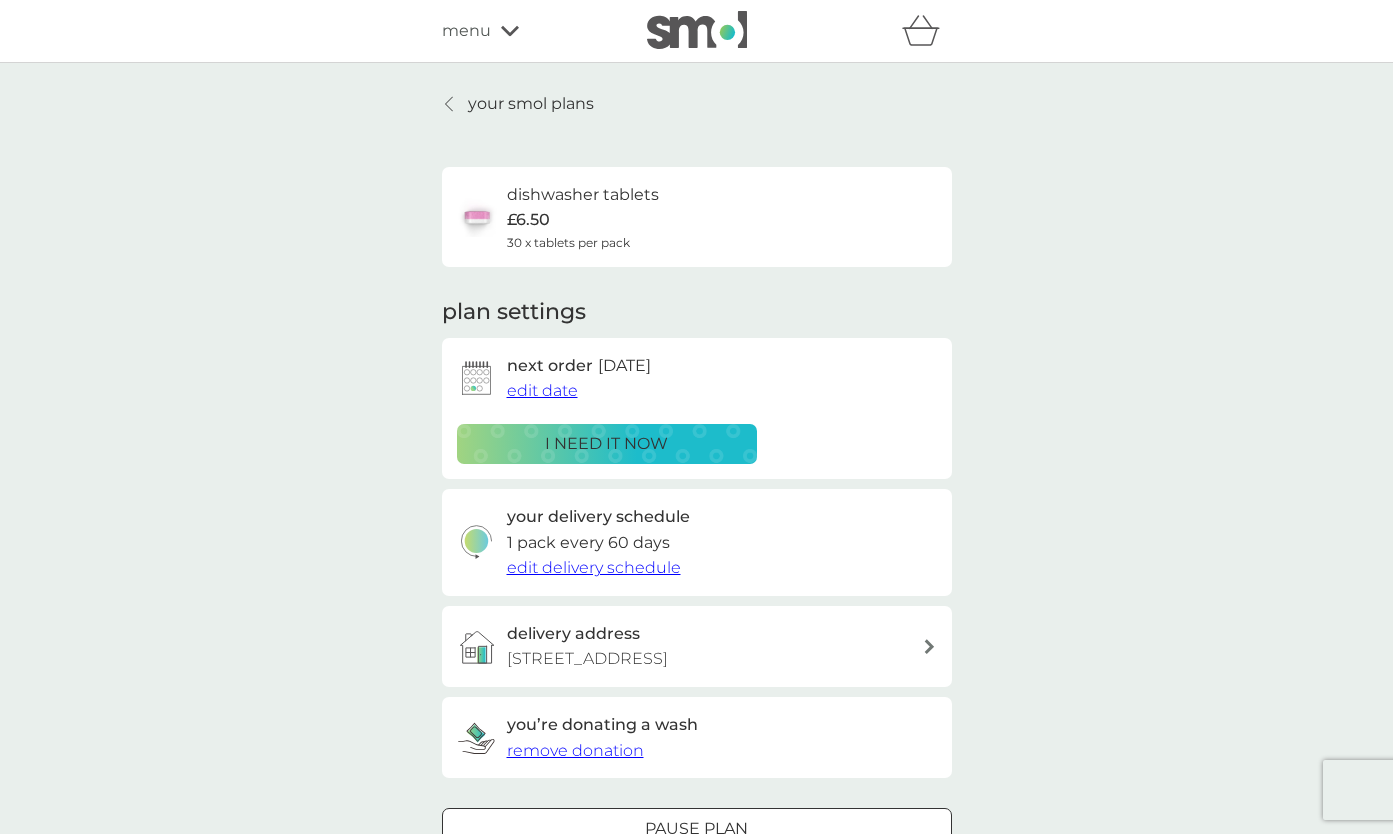 click on "Pause plan" at bounding box center [696, 829] 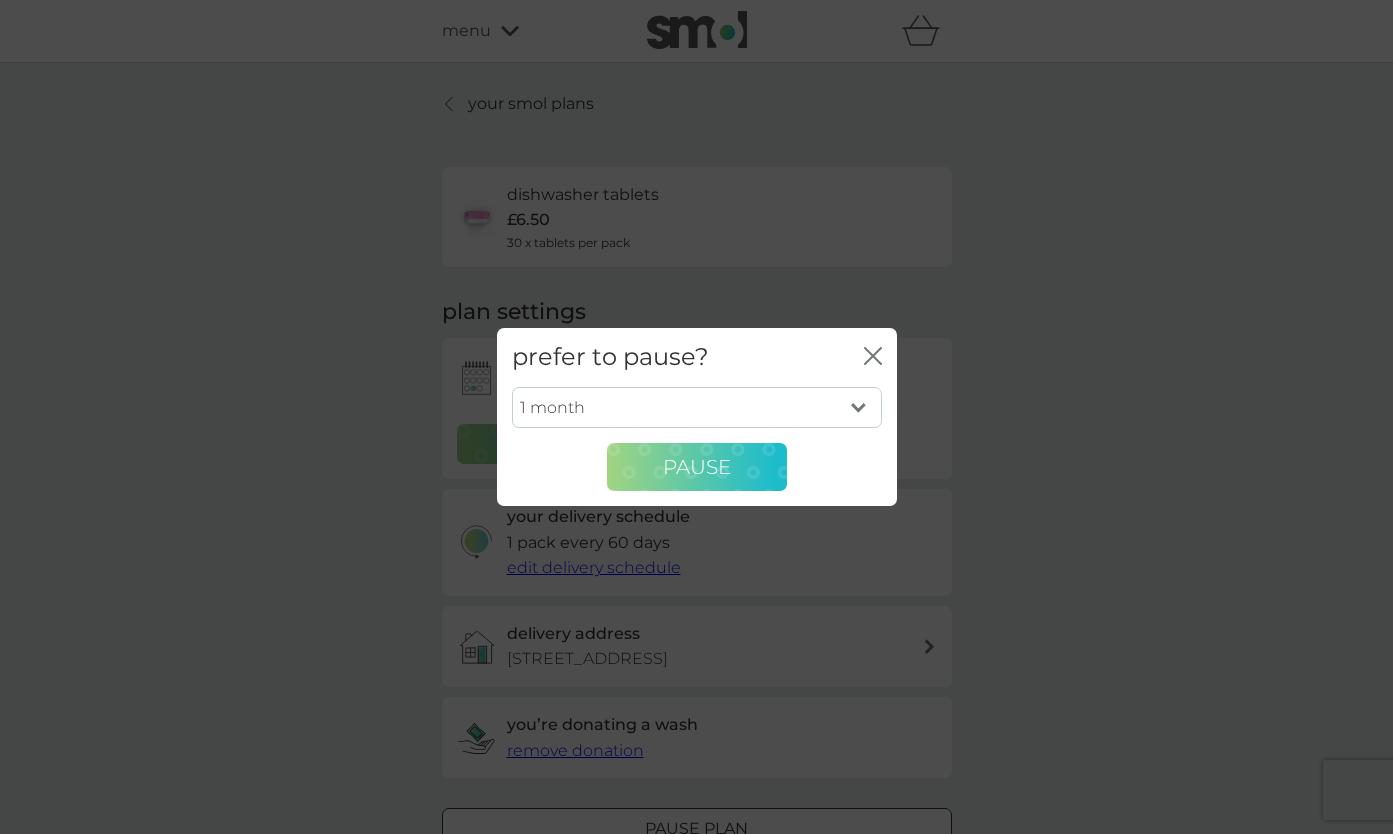 click on "Pause" at bounding box center (697, 467) 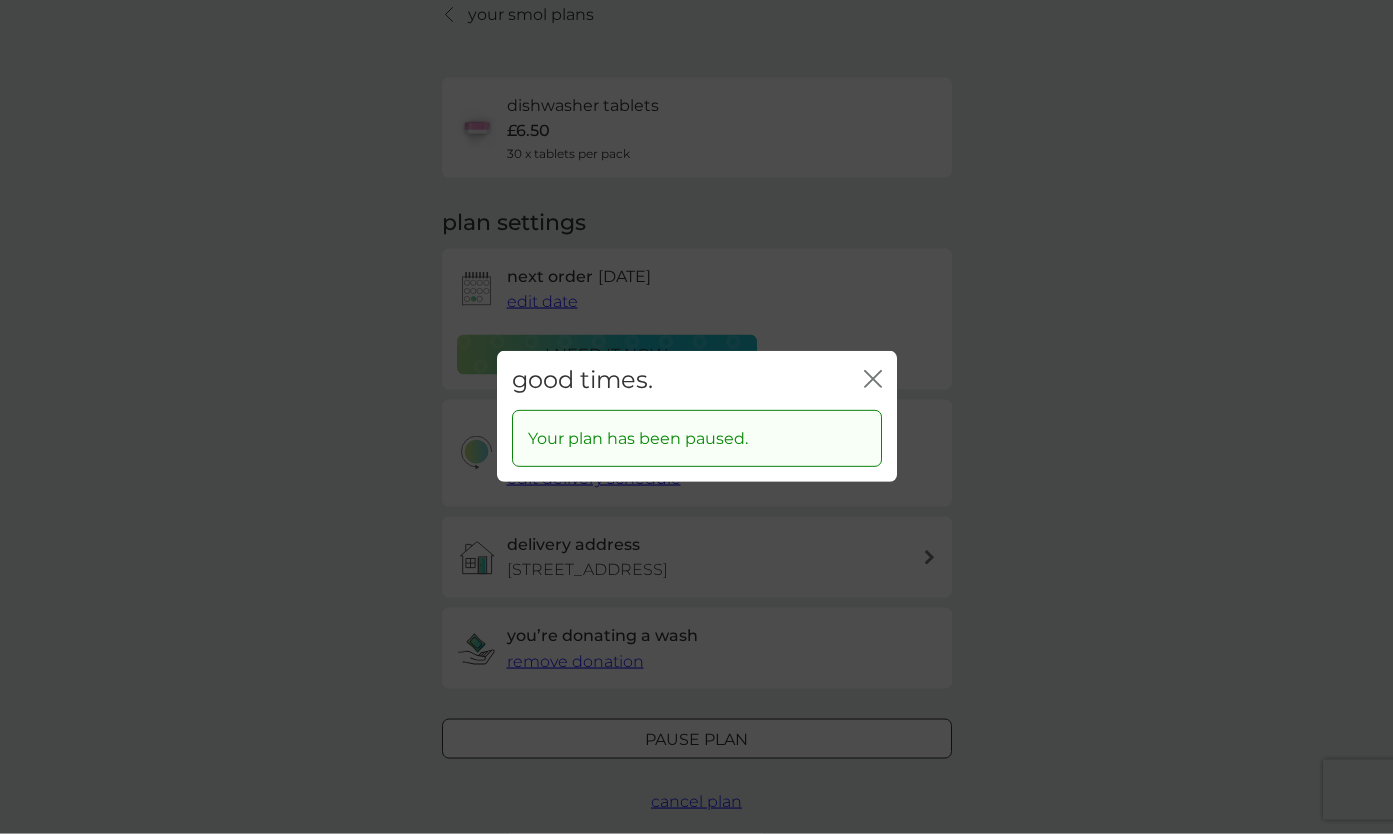 scroll, scrollTop: 93, scrollLeft: 0, axis: vertical 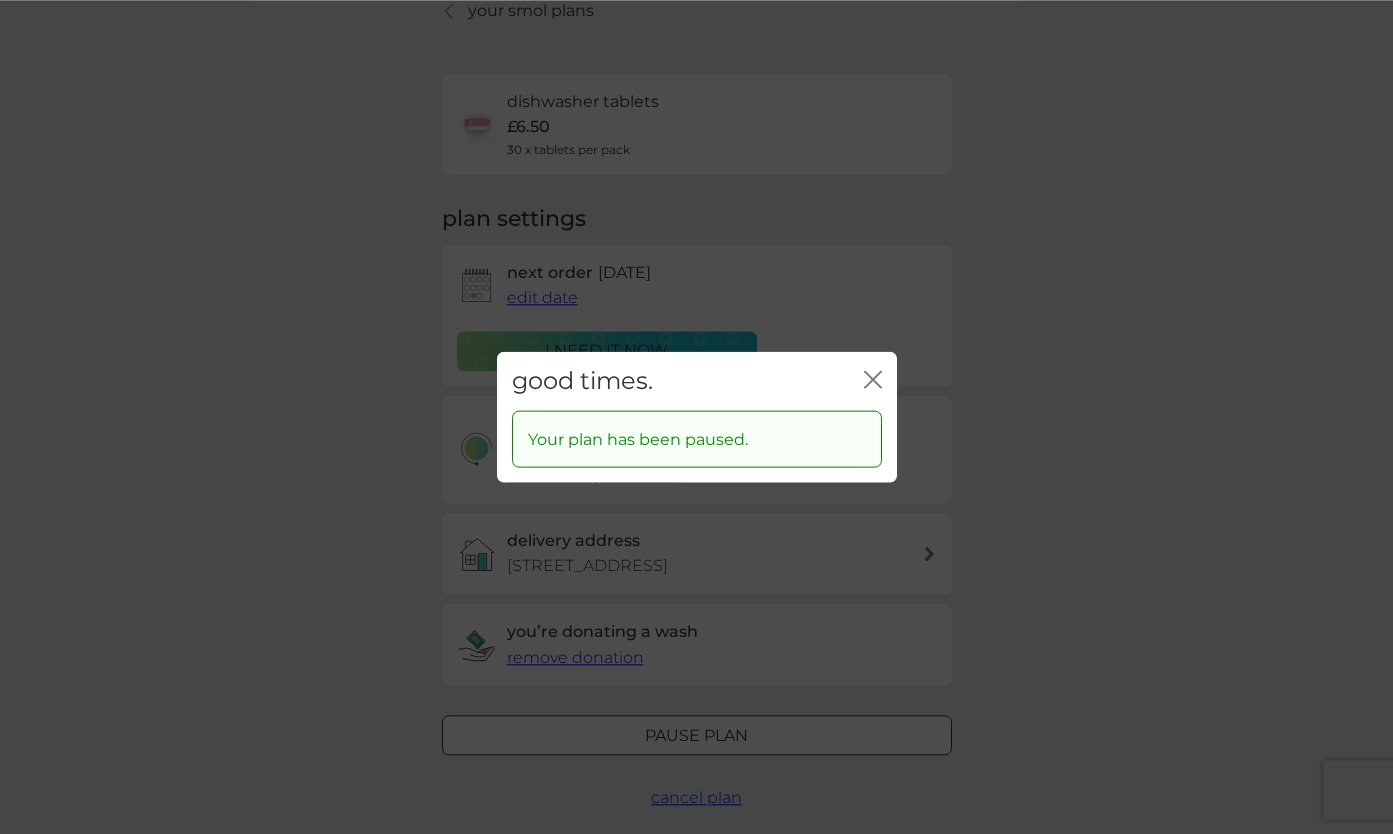 click on "close" 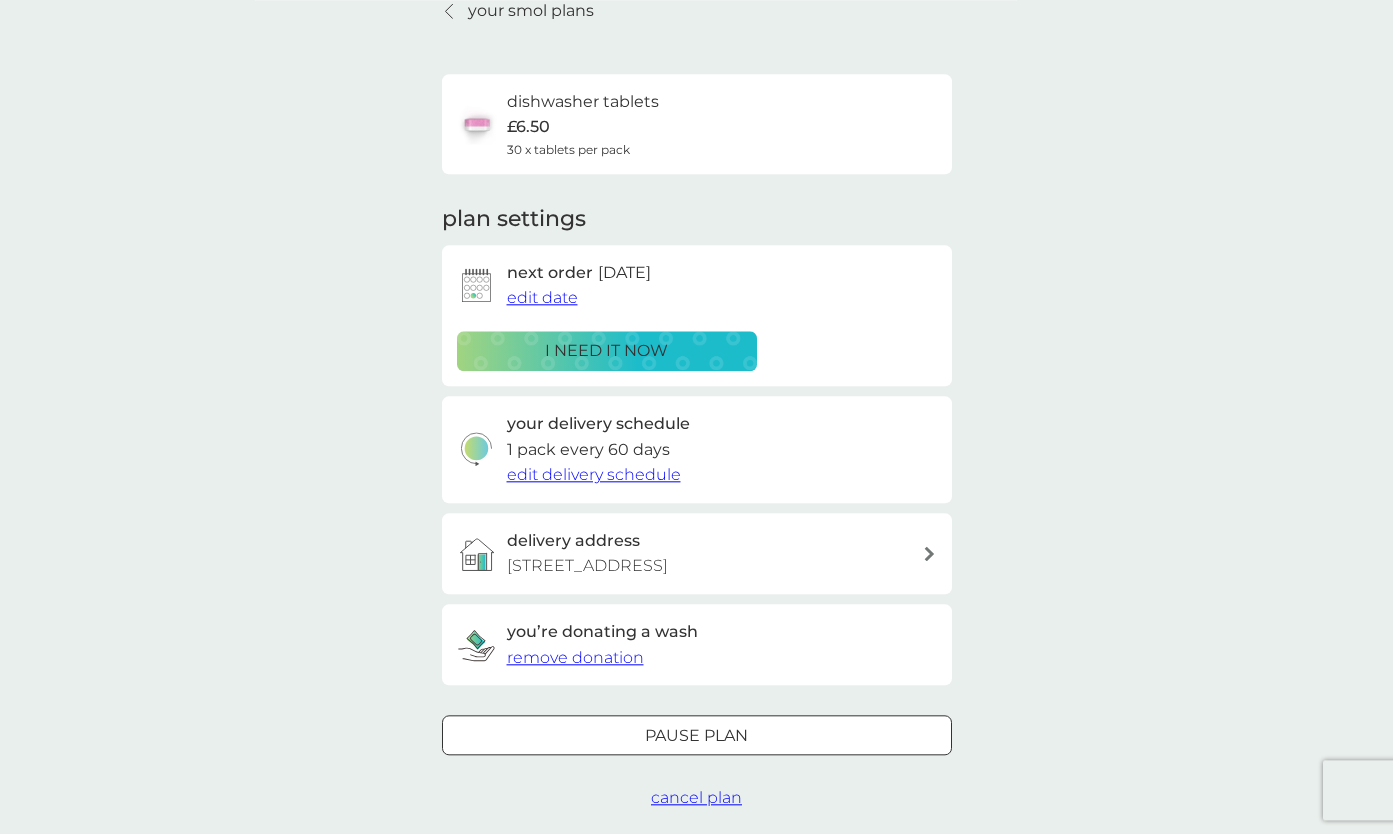 click on "your smol plans" at bounding box center [531, 11] 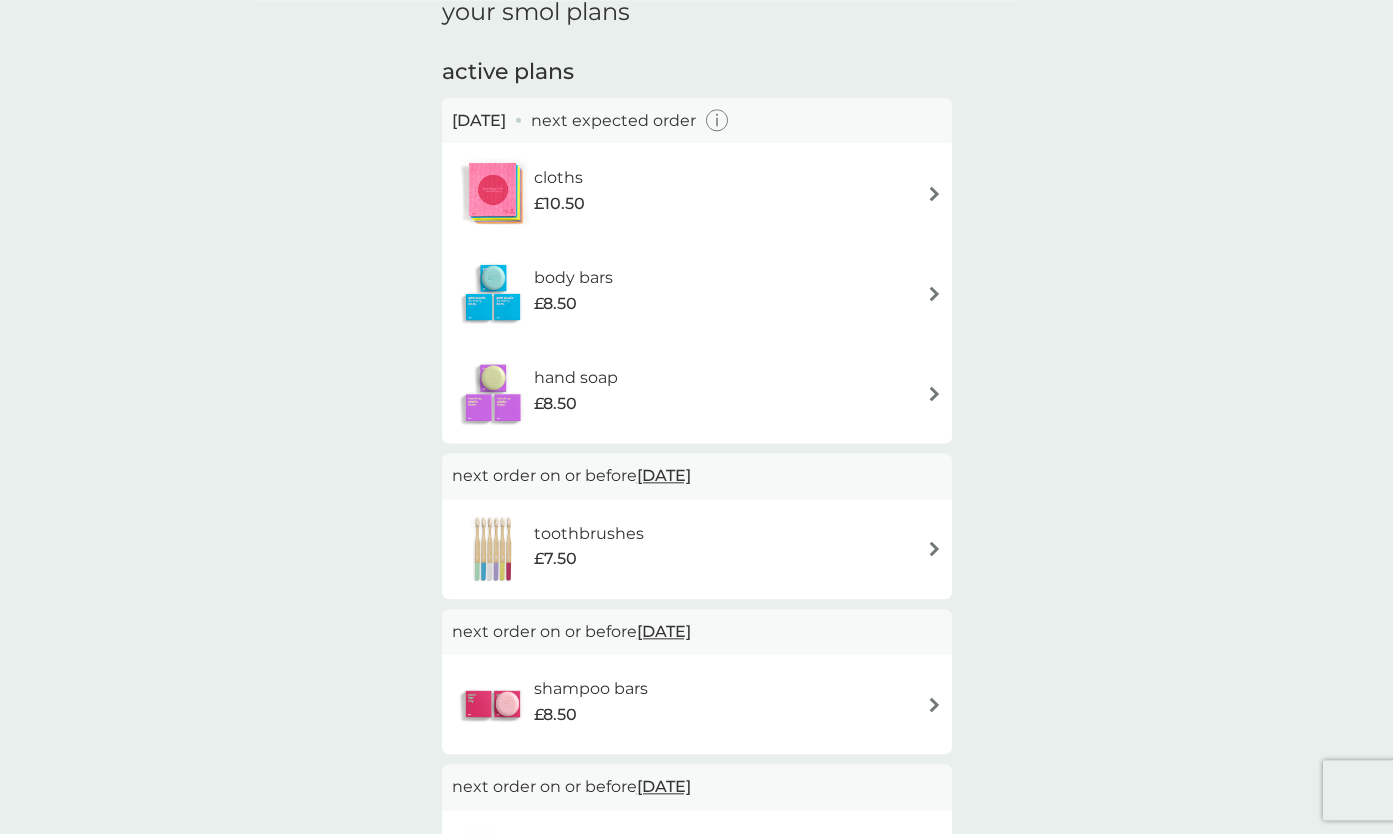 scroll, scrollTop: 0, scrollLeft: 0, axis: both 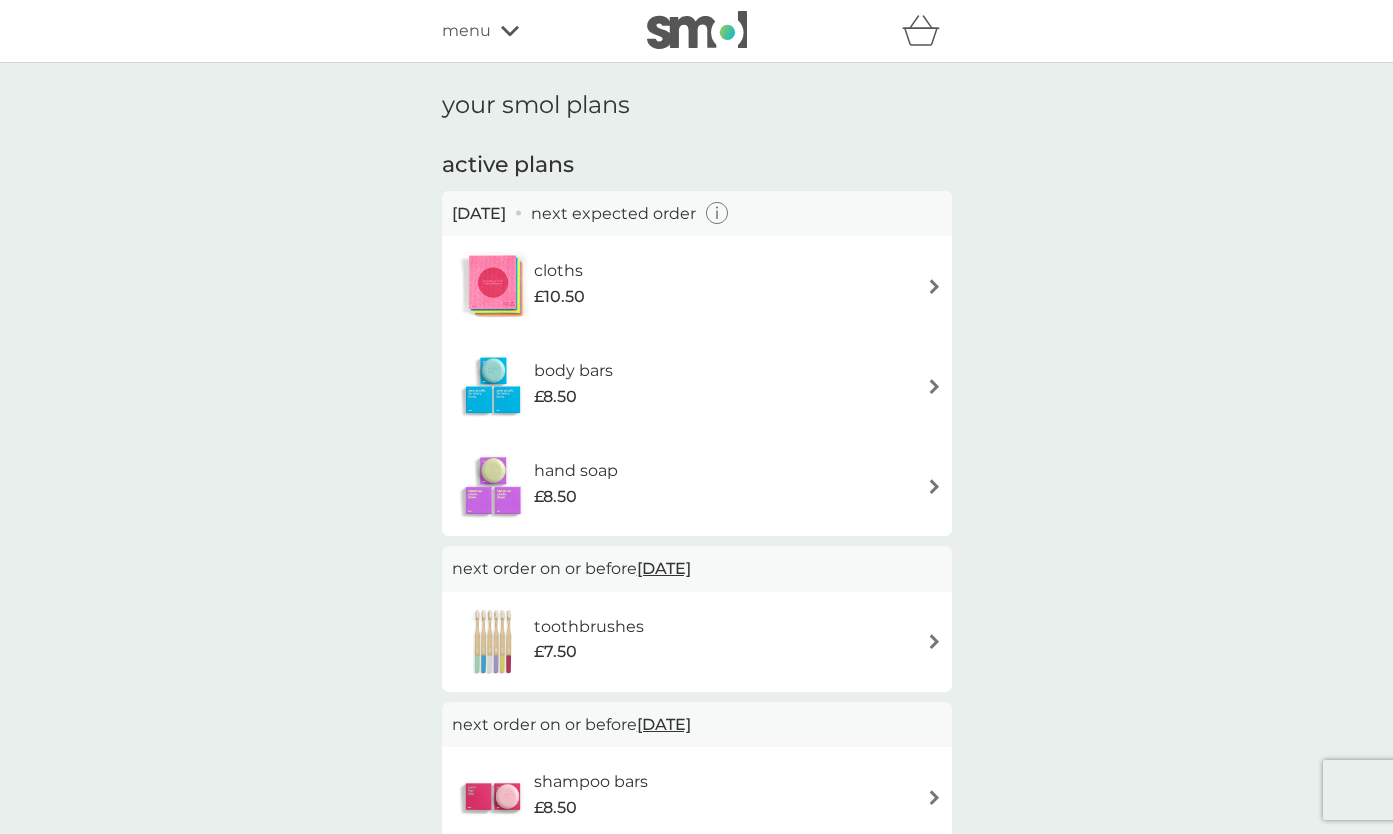 click at bounding box center [934, 797] 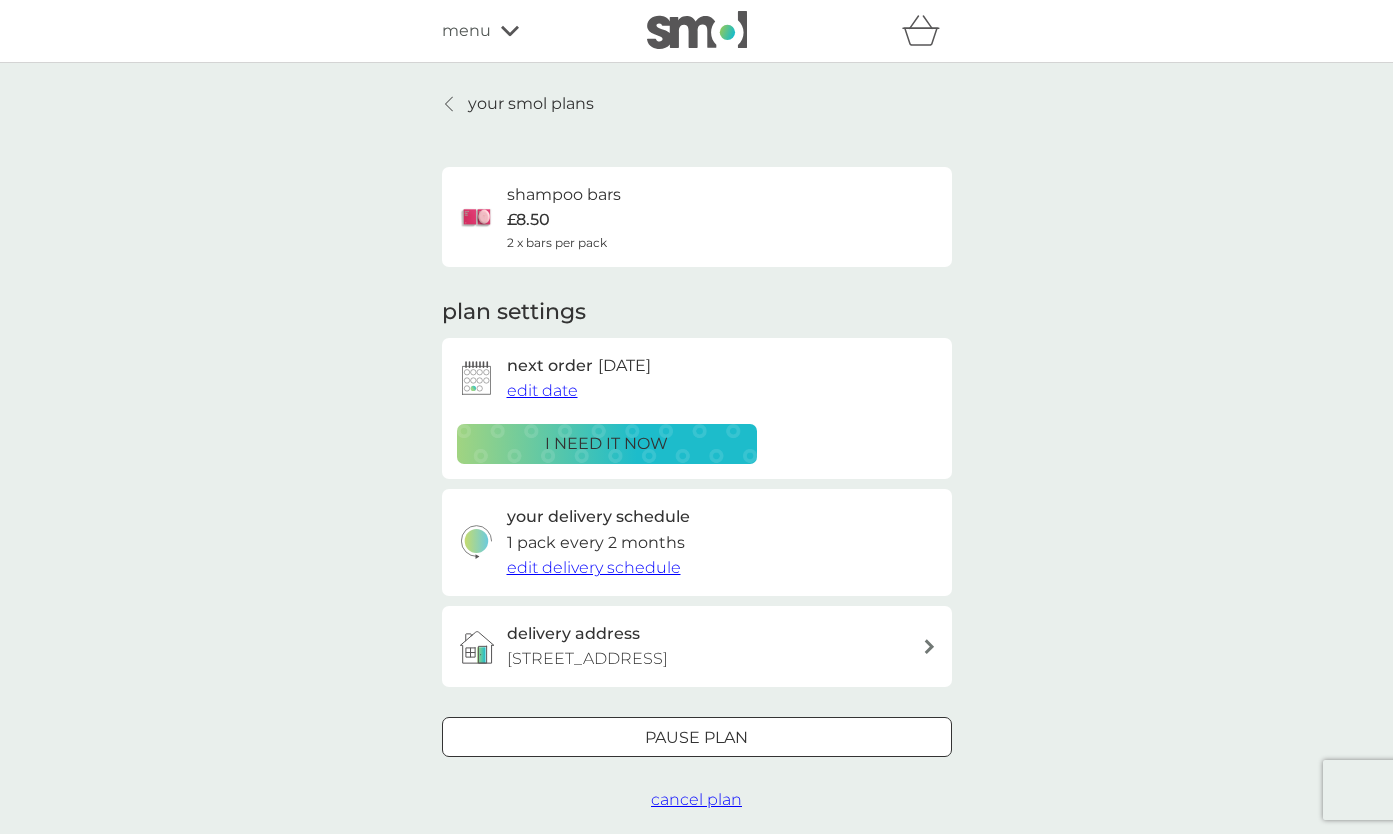 click on "Pause plan" at bounding box center (697, 738) 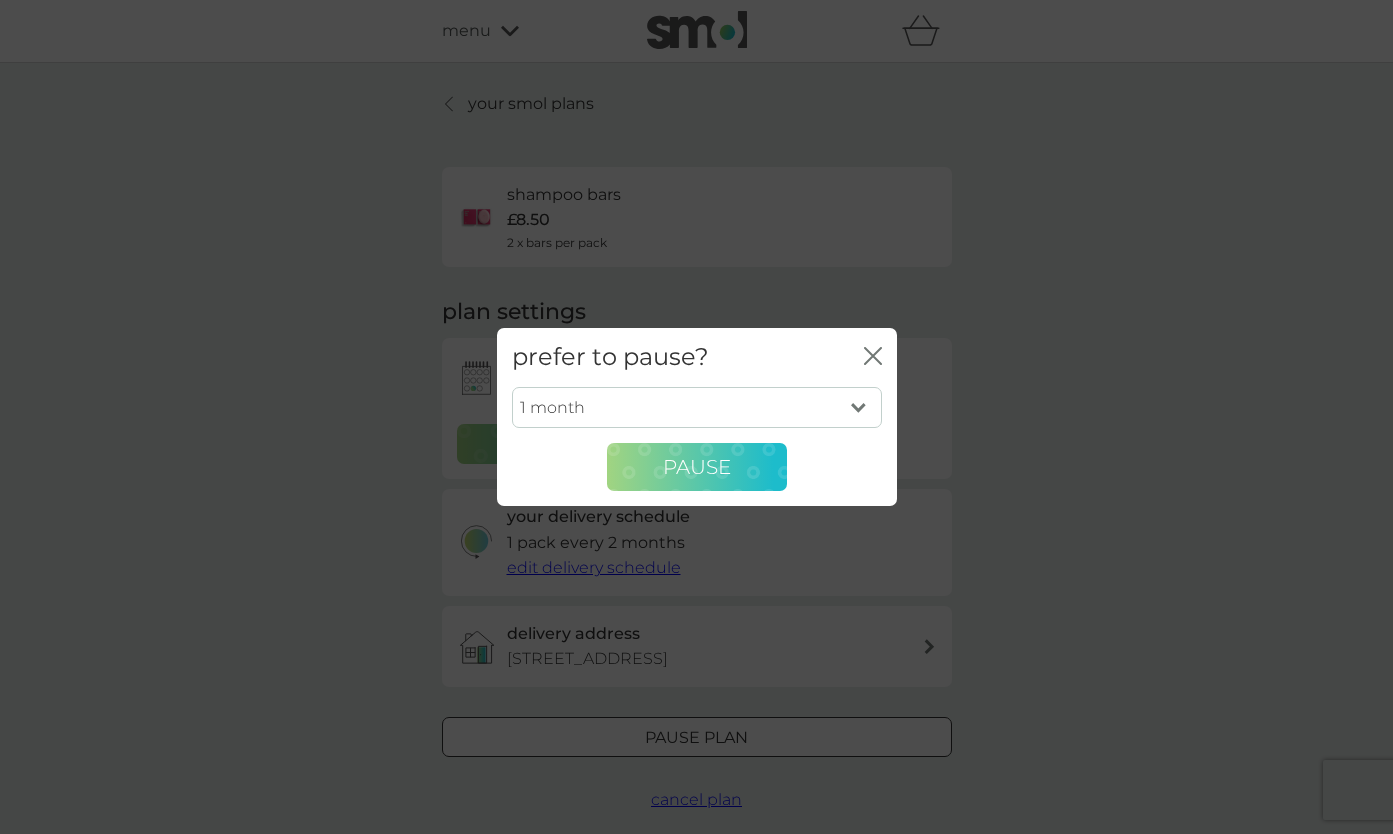click on "Pause" at bounding box center [697, 467] 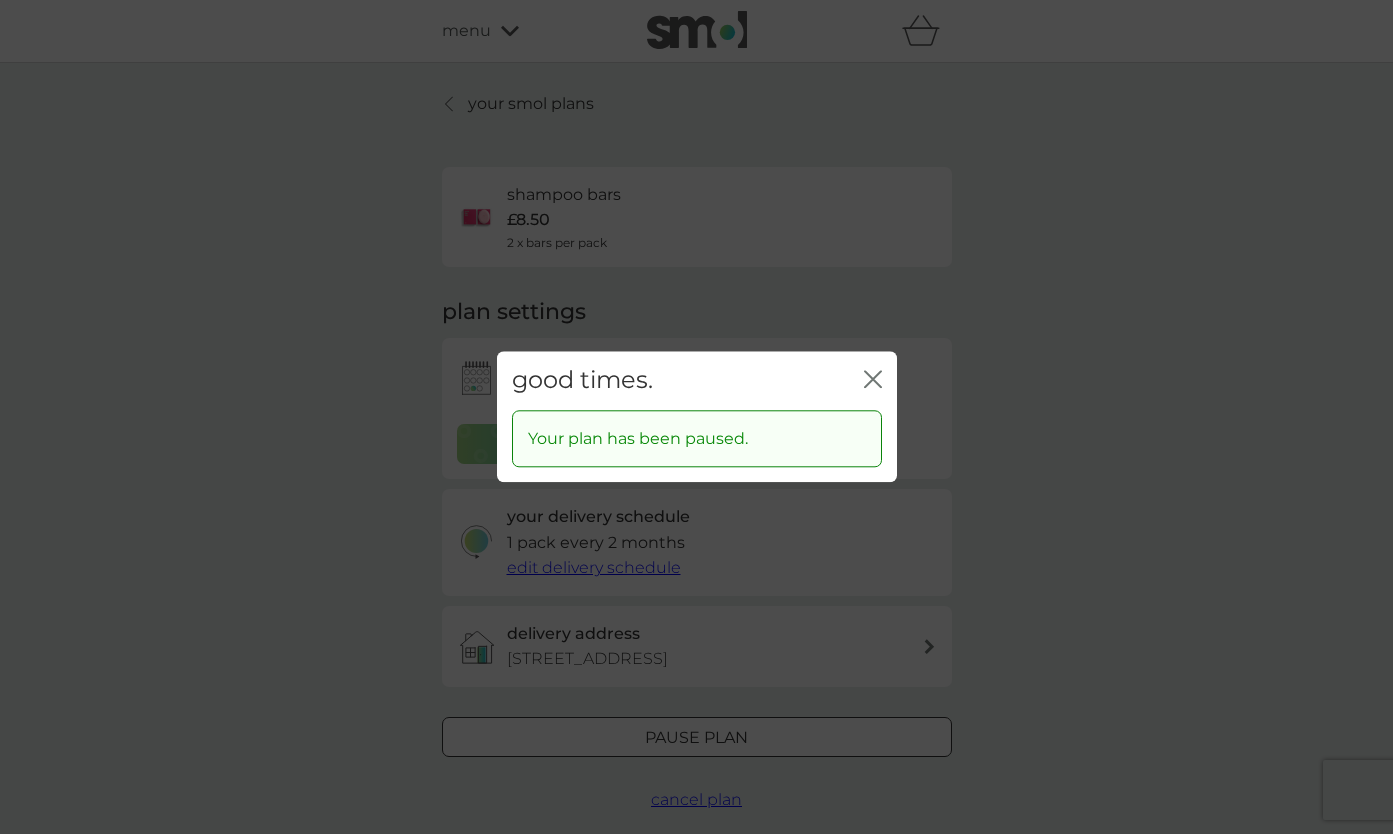 click on "close" 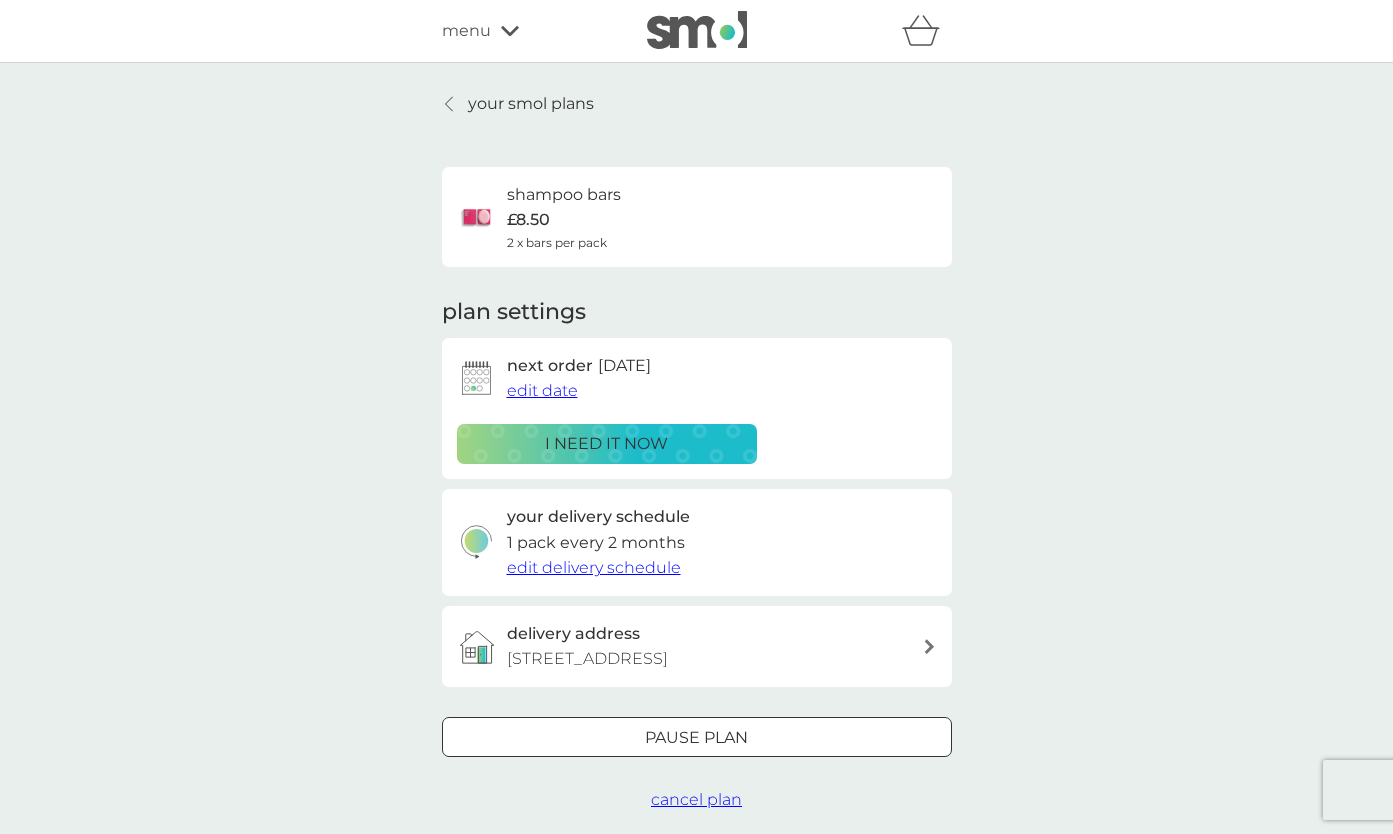 click on "your smol plans" at bounding box center [531, 104] 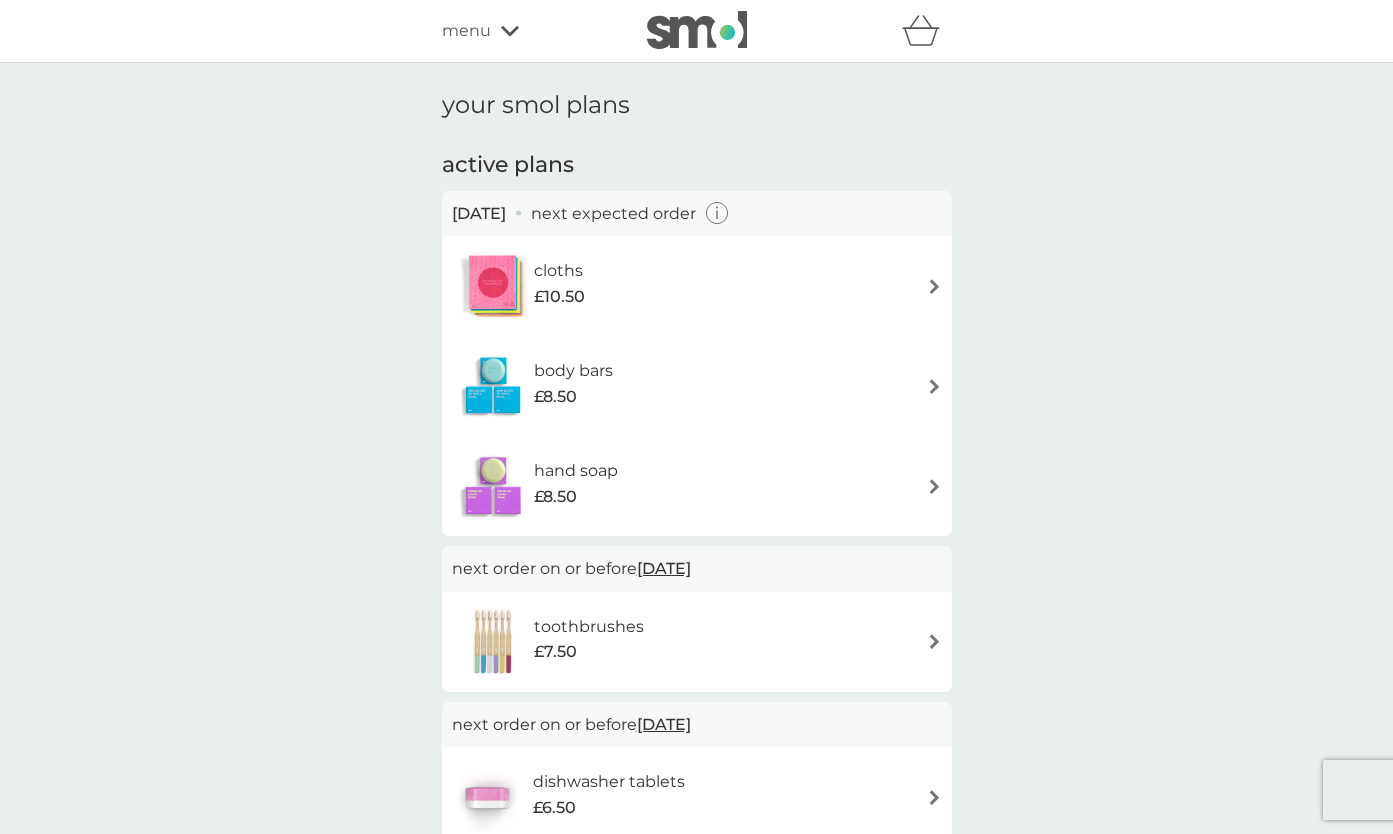 click at bounding box center [934, 797] 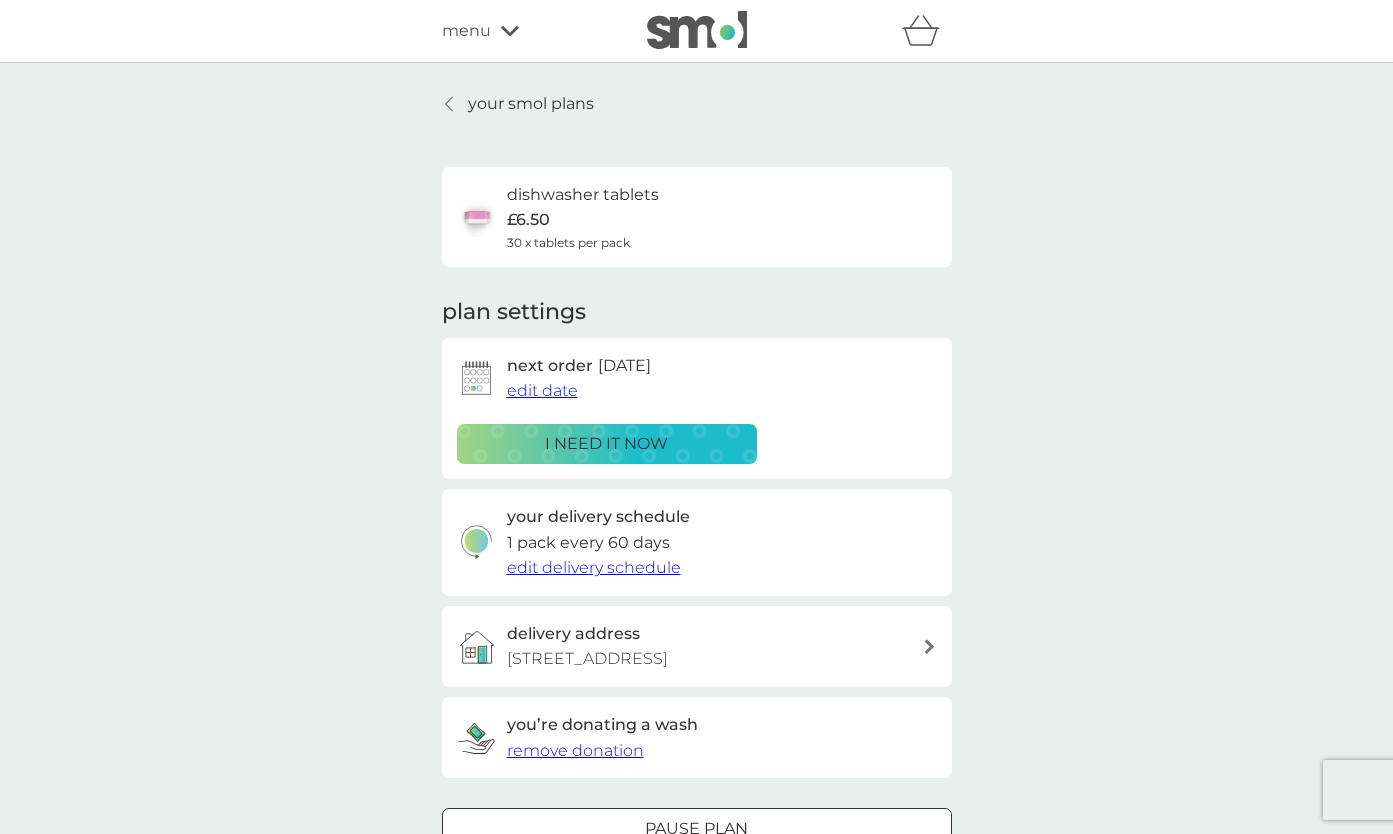 click on "Pause plan" at bounding box center (697, 829) 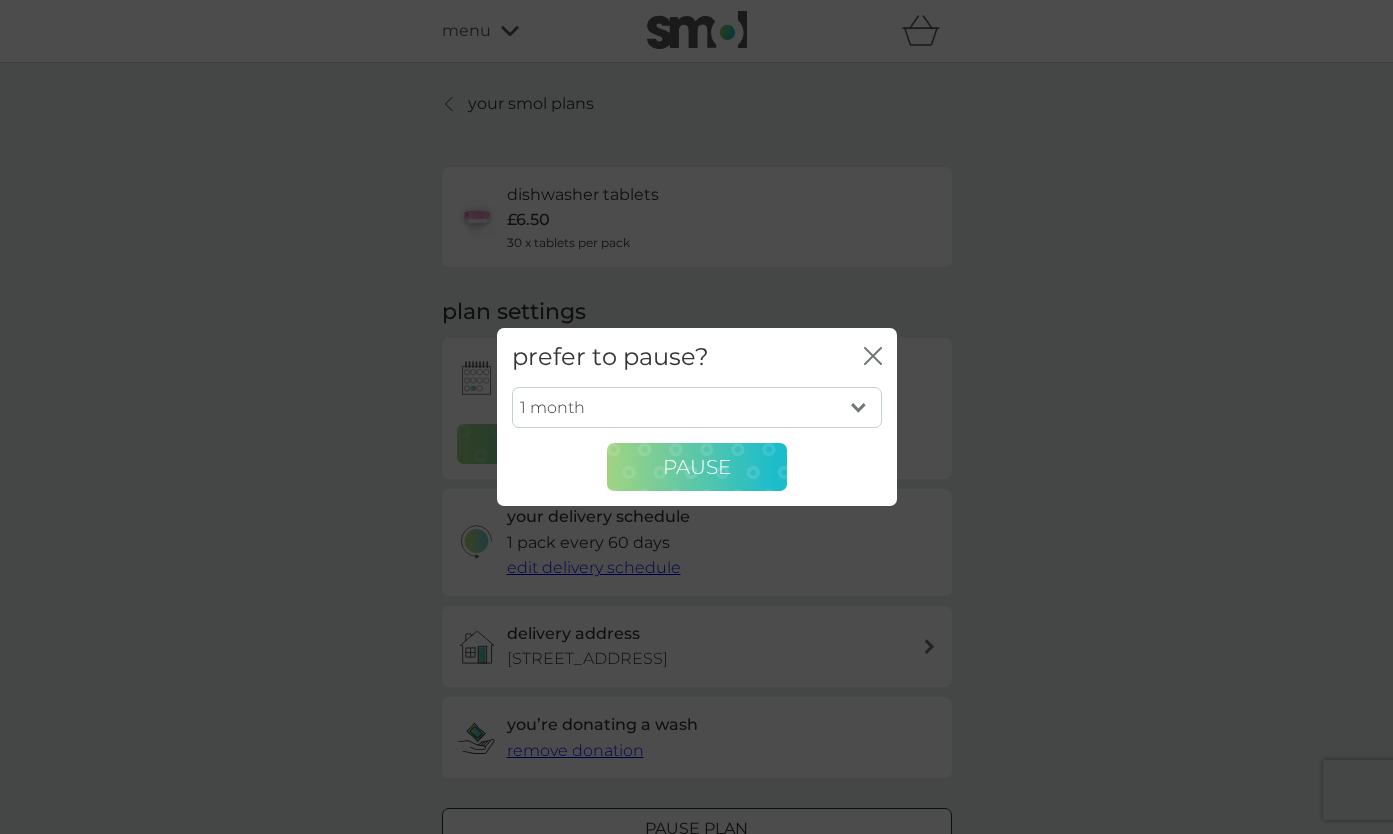 click on "Pause" at bounding box center (697, 467) 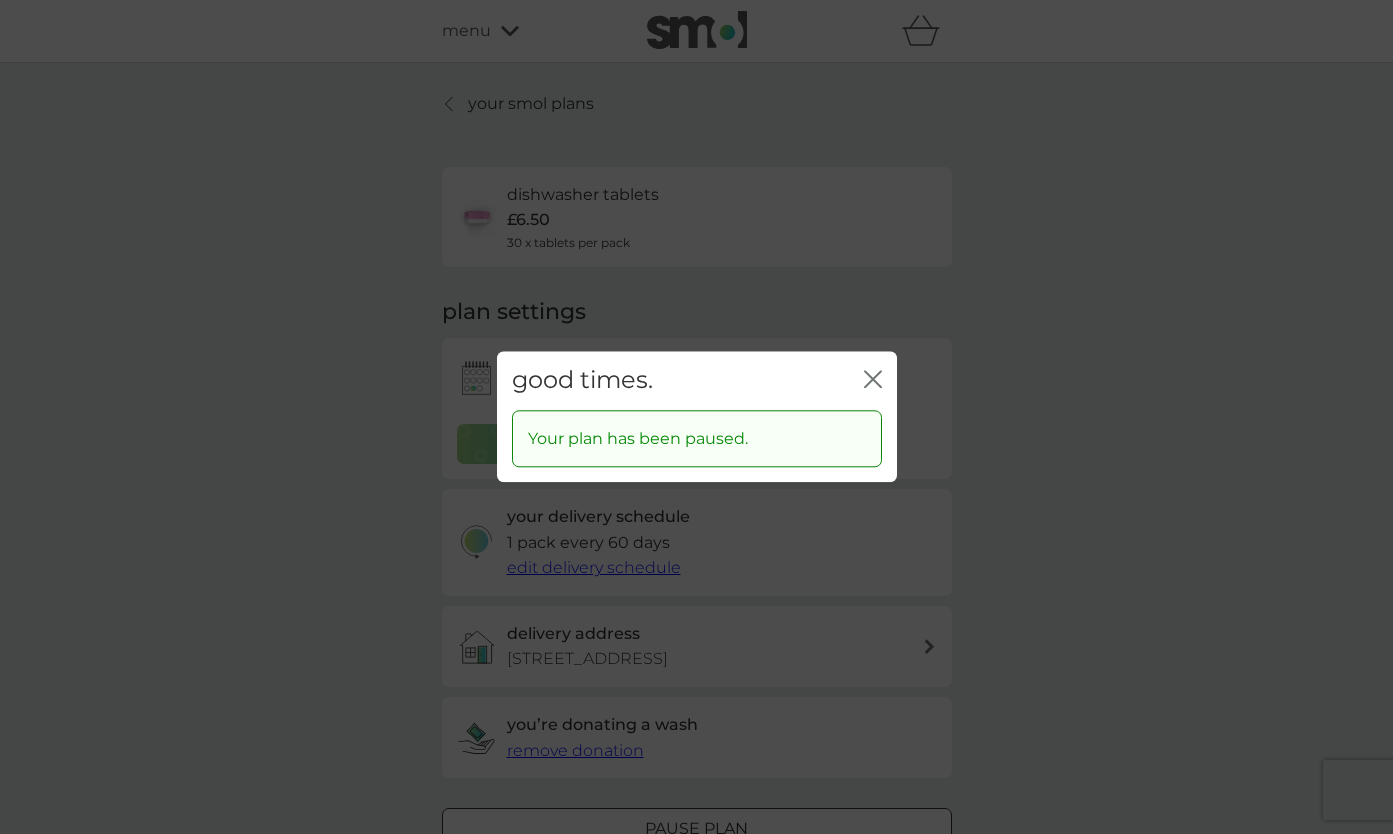 click 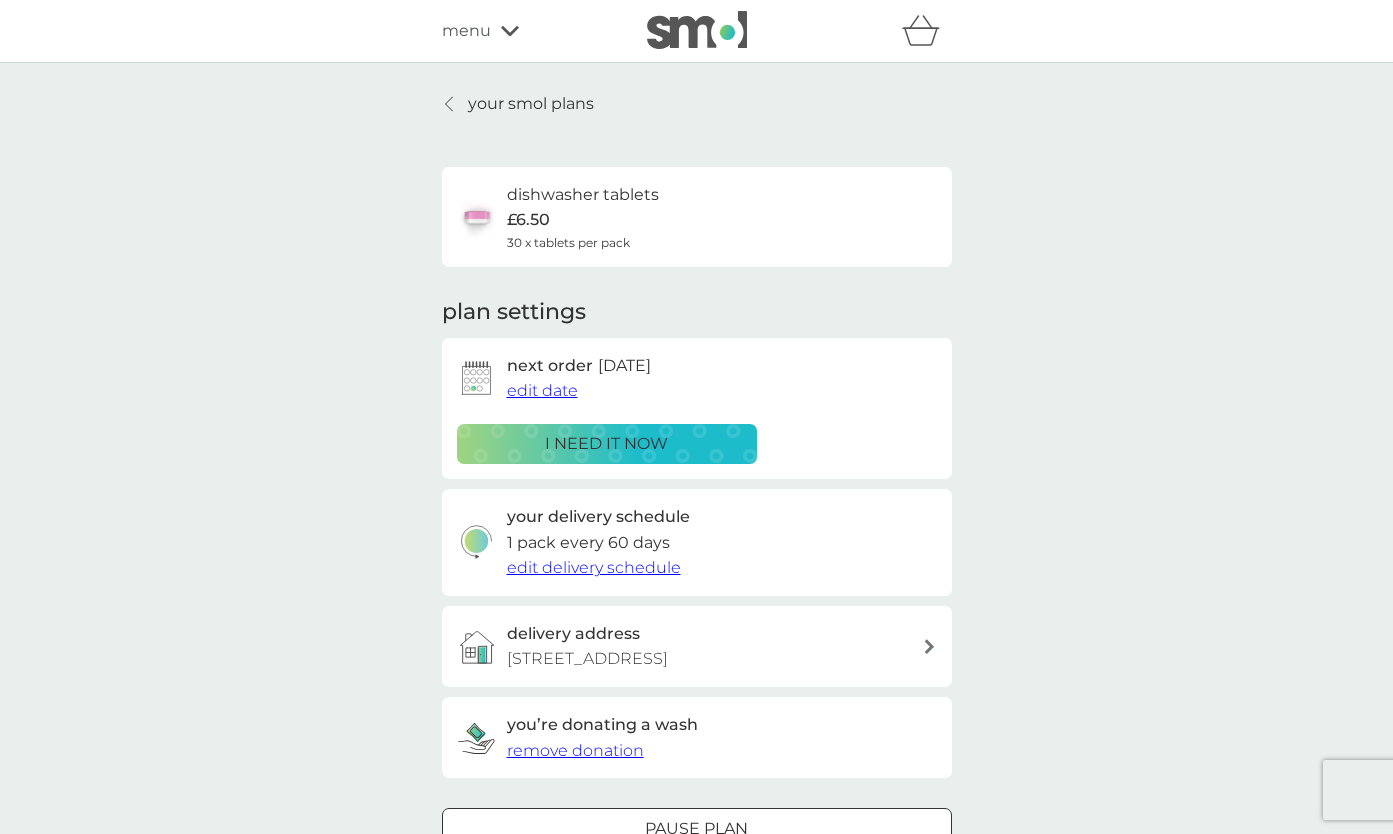 click on "your smol plans" at bounding box center [531, 104] 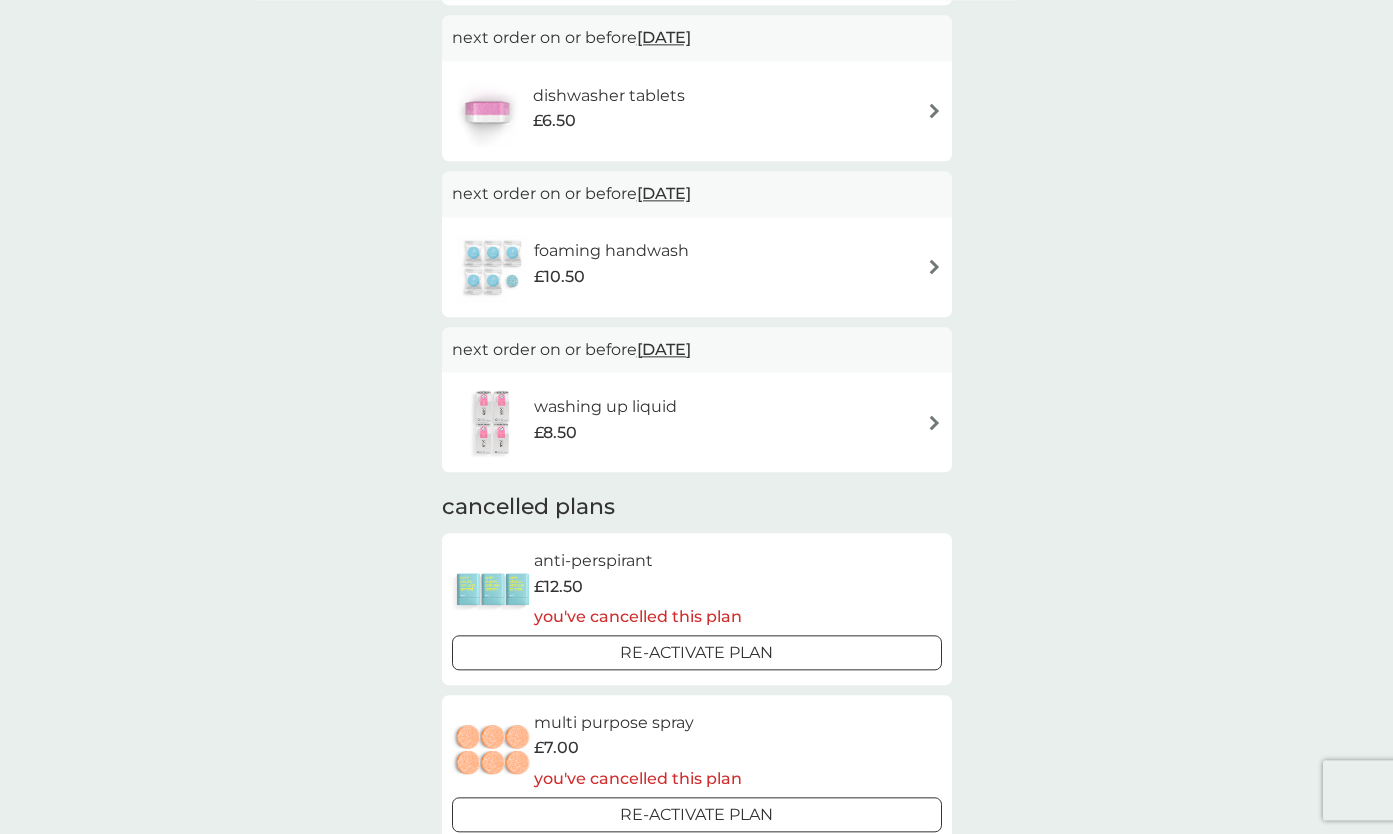 scroll, scrollTop: 845, scrollLeft: 0, axis: vertical 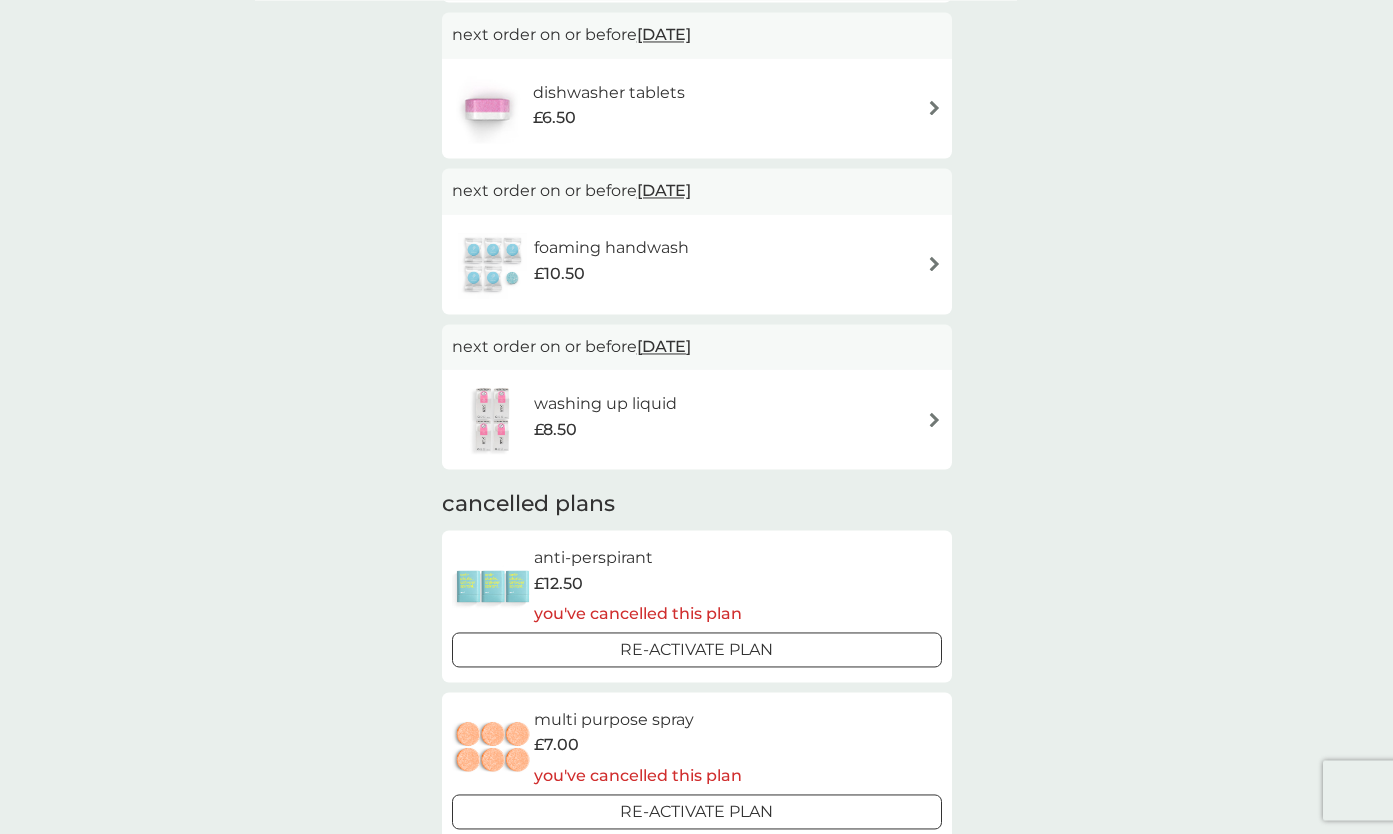 click at bounding box center (934, 419) 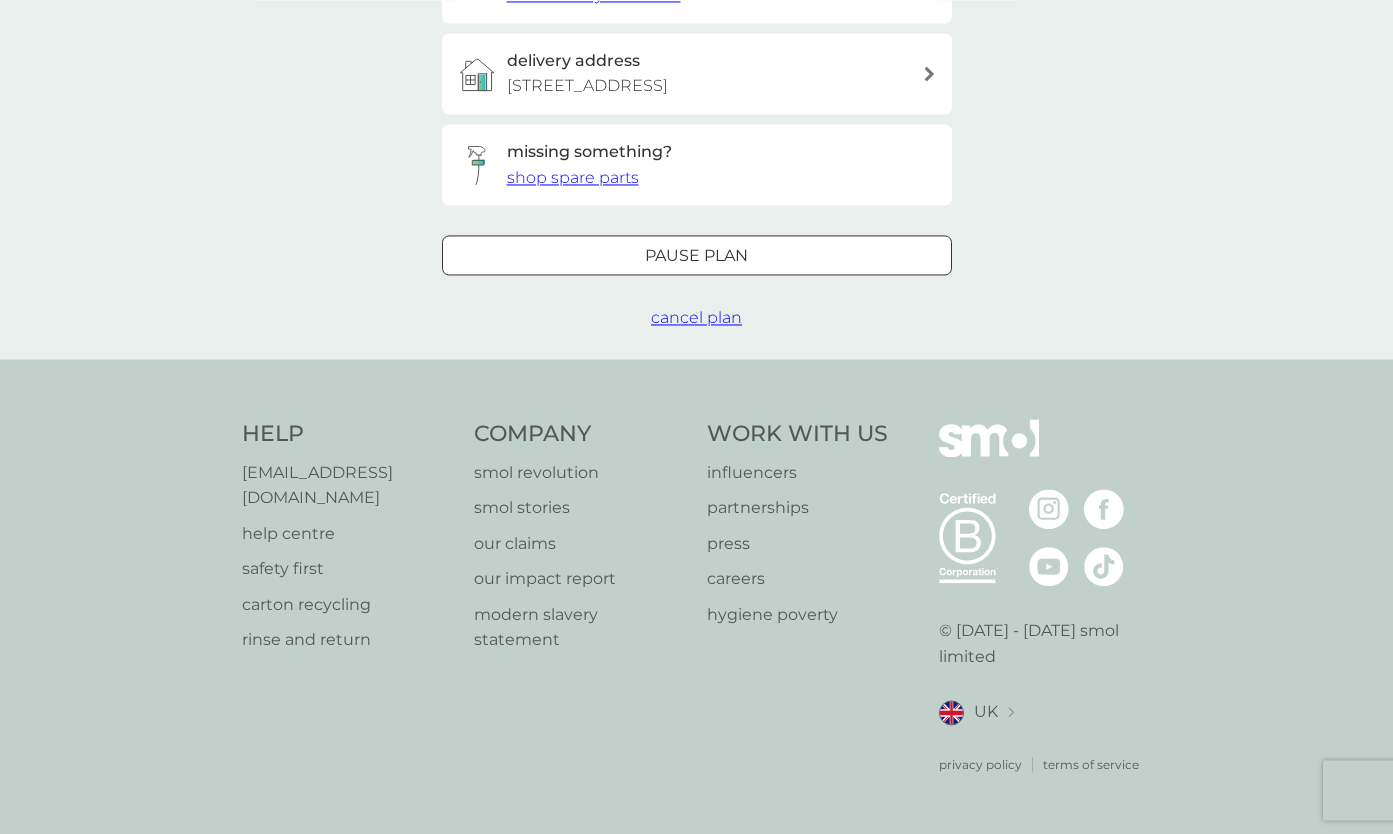 scroll, scrollTop: 0, scrollLeft: 0, axis: both 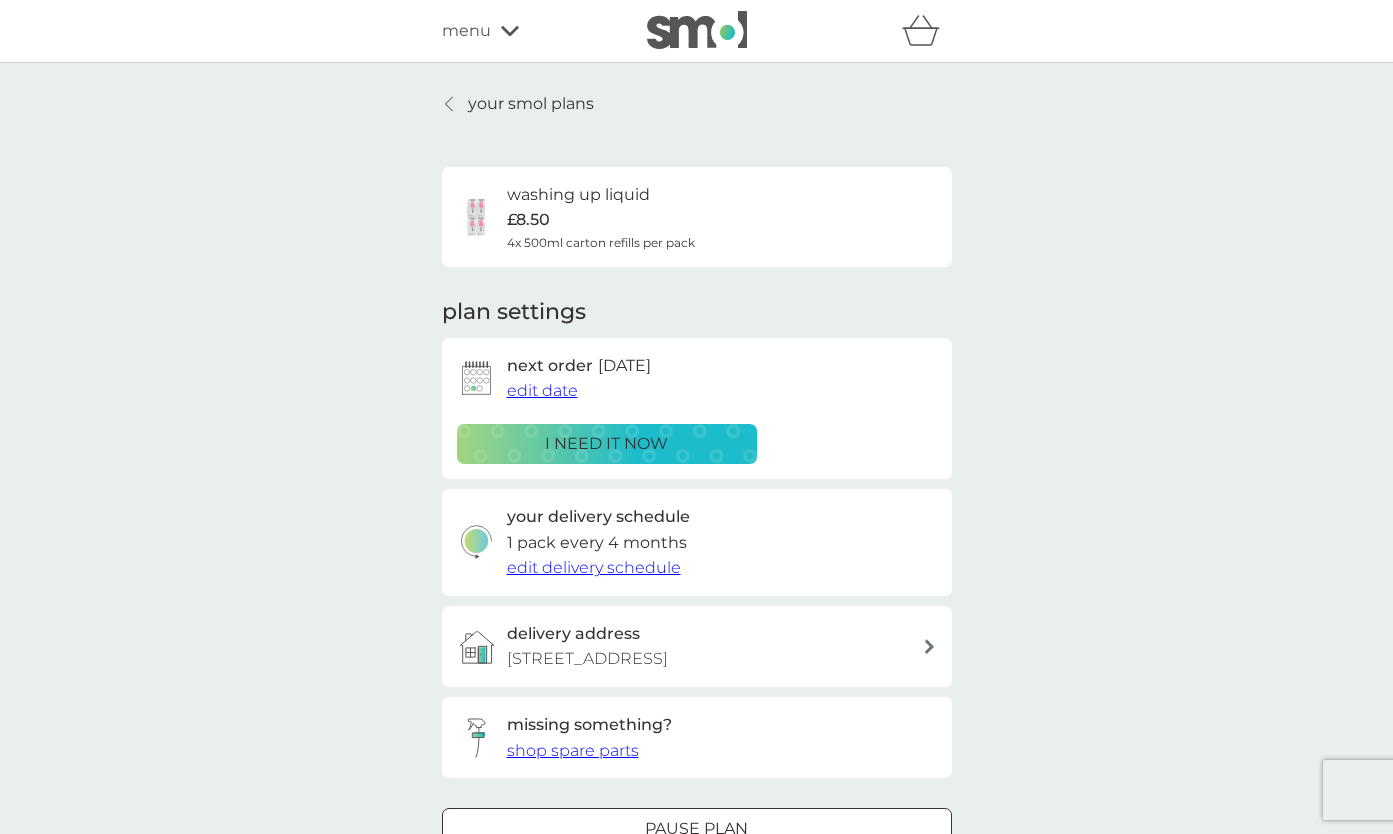 click on "Pause plan" at bounding box center [696, 829] 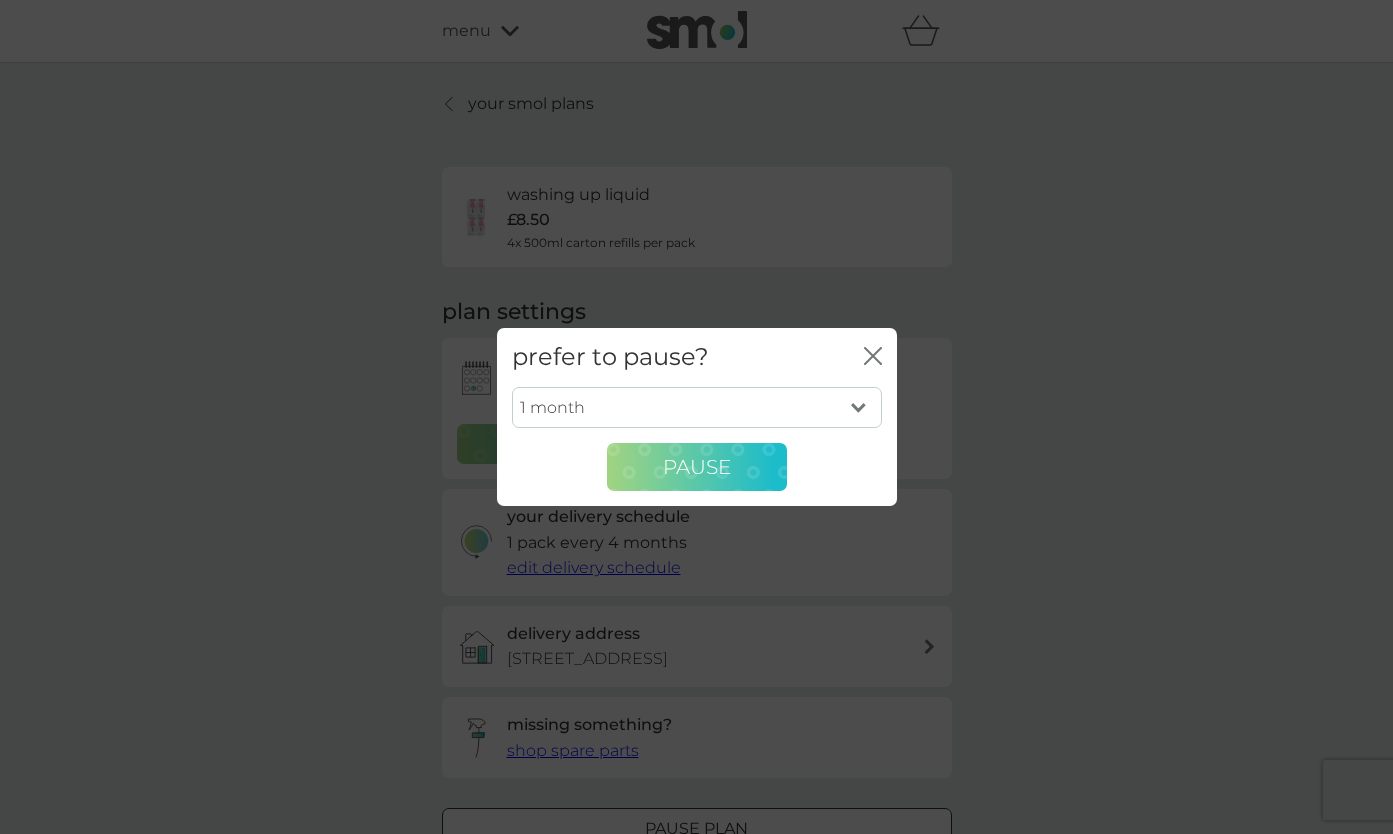 click on "Pause" at bounding box center (697, 467) 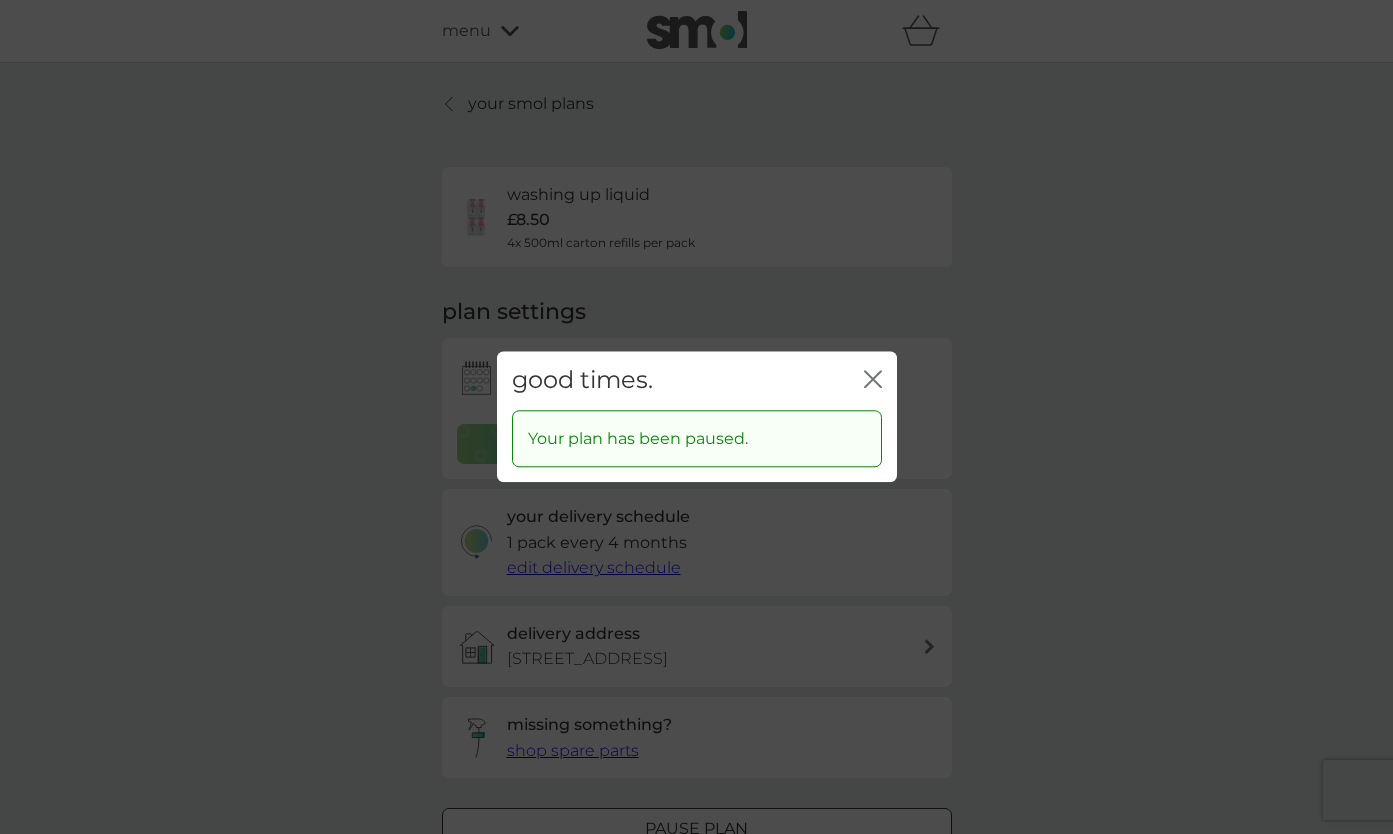 click on "close" 